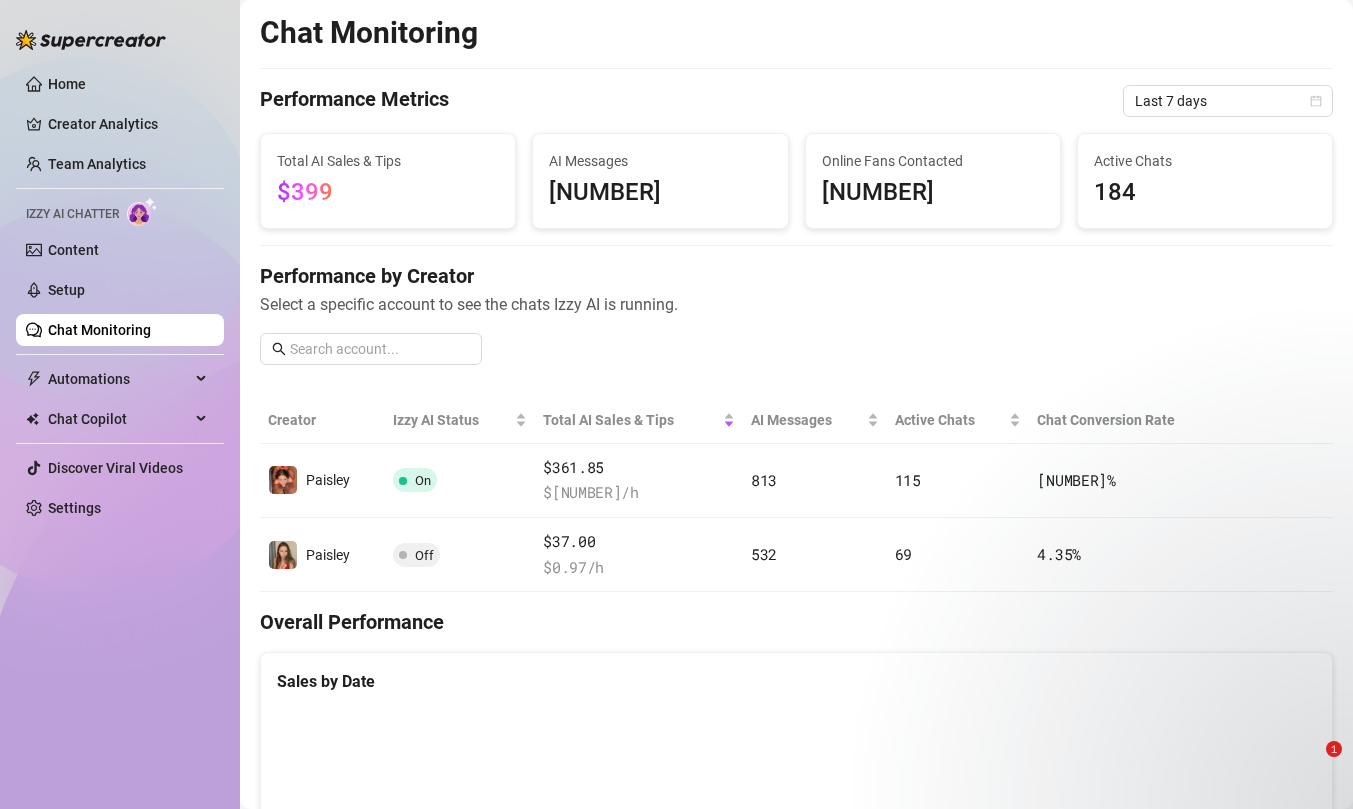 scroll, scrollTop: 0, scrollLeft: 0, axis: both 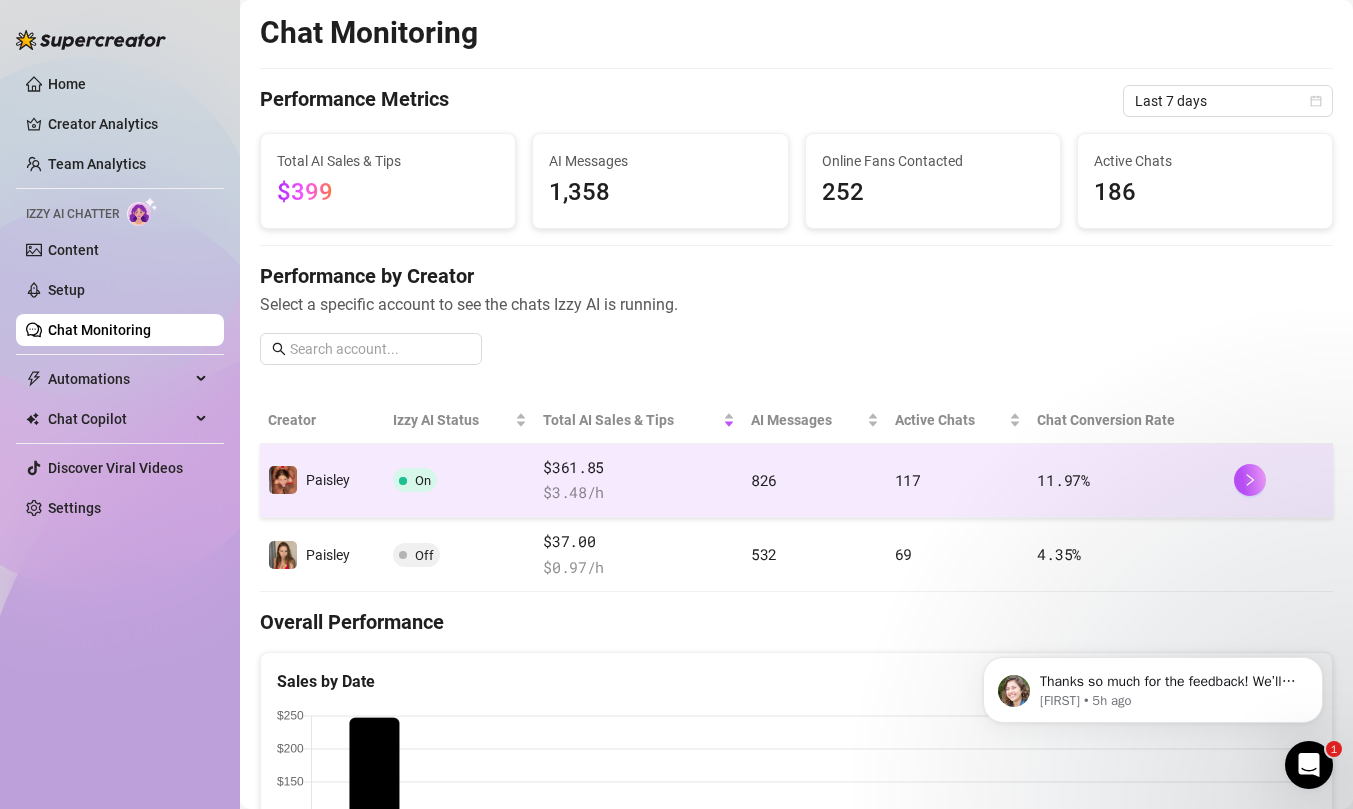 click on "On" at bounding box center [460, 481] 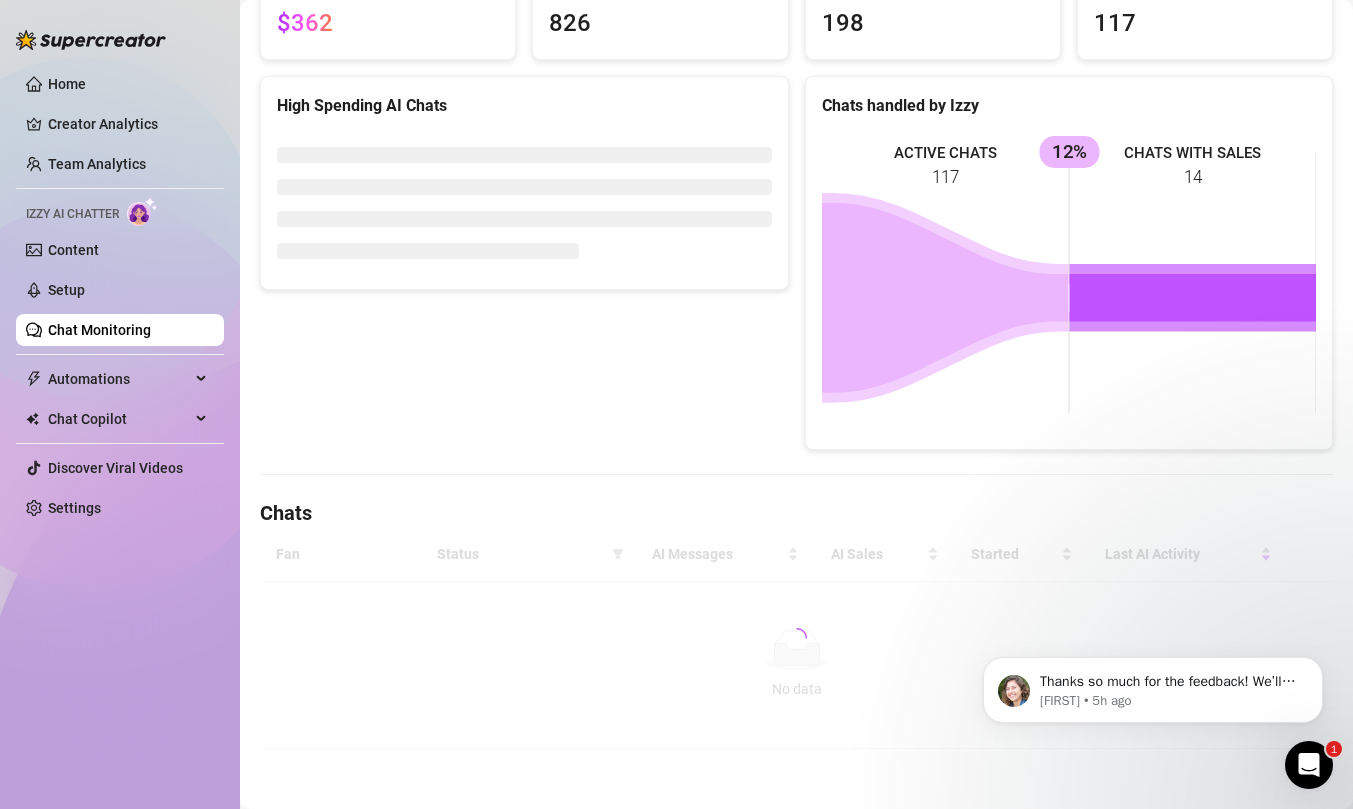 scroll, scrollTop: 0, scrollLeft: 0, axis: both 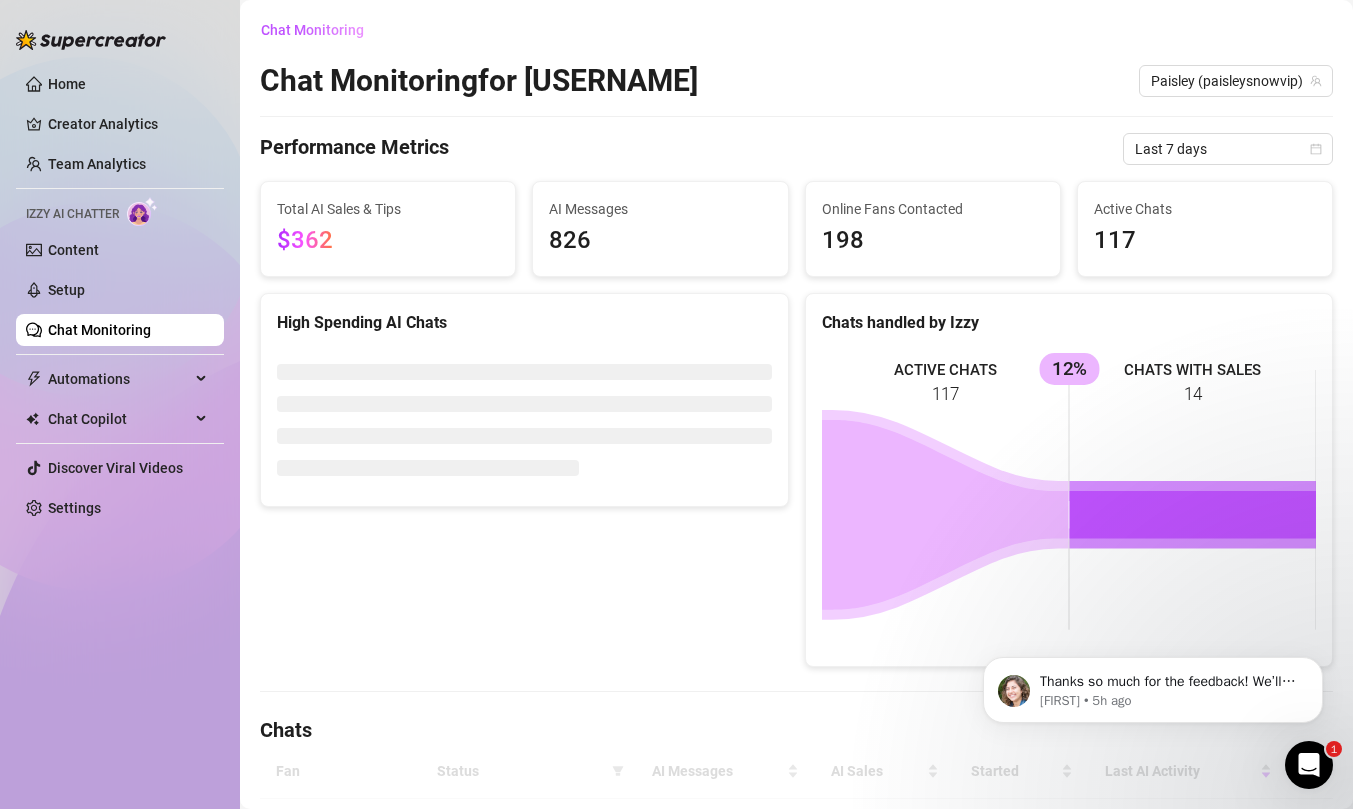 click on "Chat Monitoring" at bounding box center (99, 330) 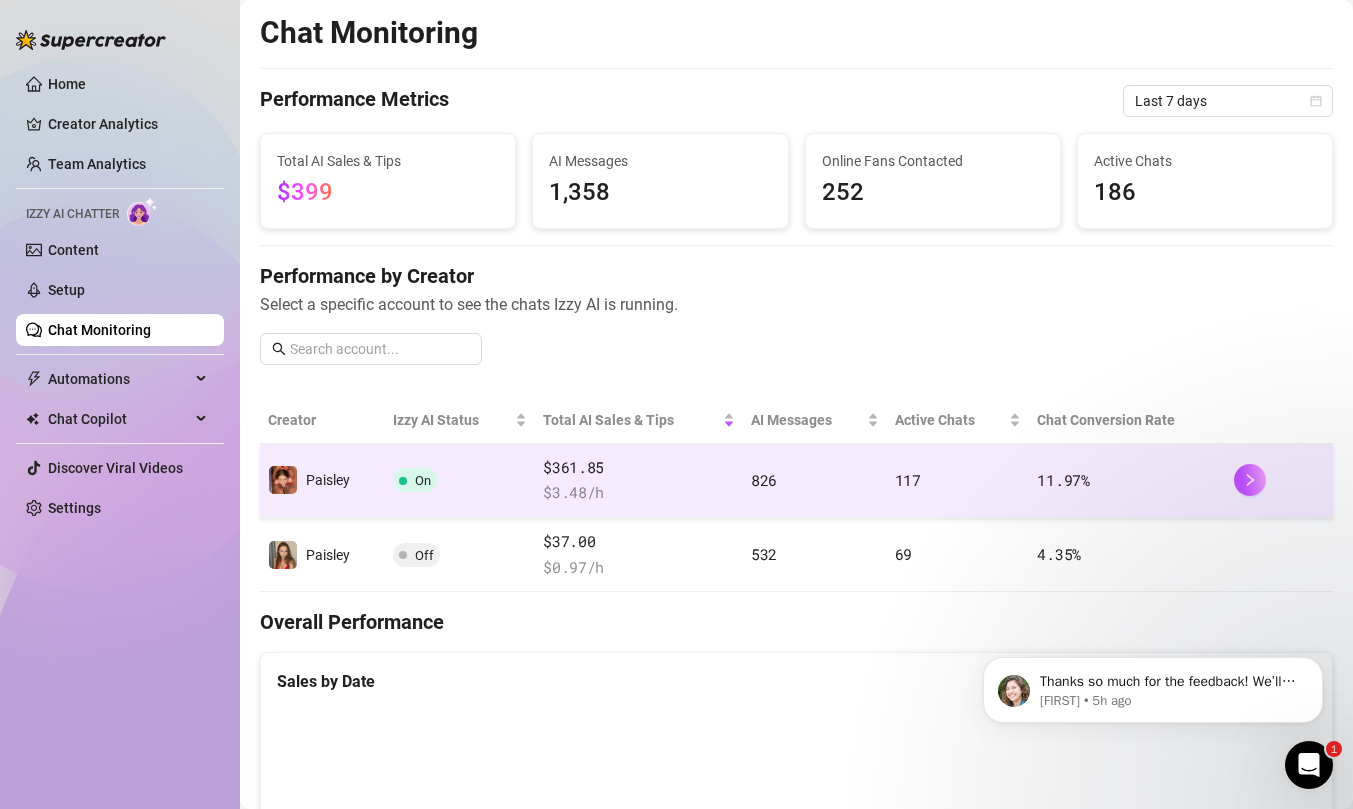 click on "On" at bounding box center [415, 480] 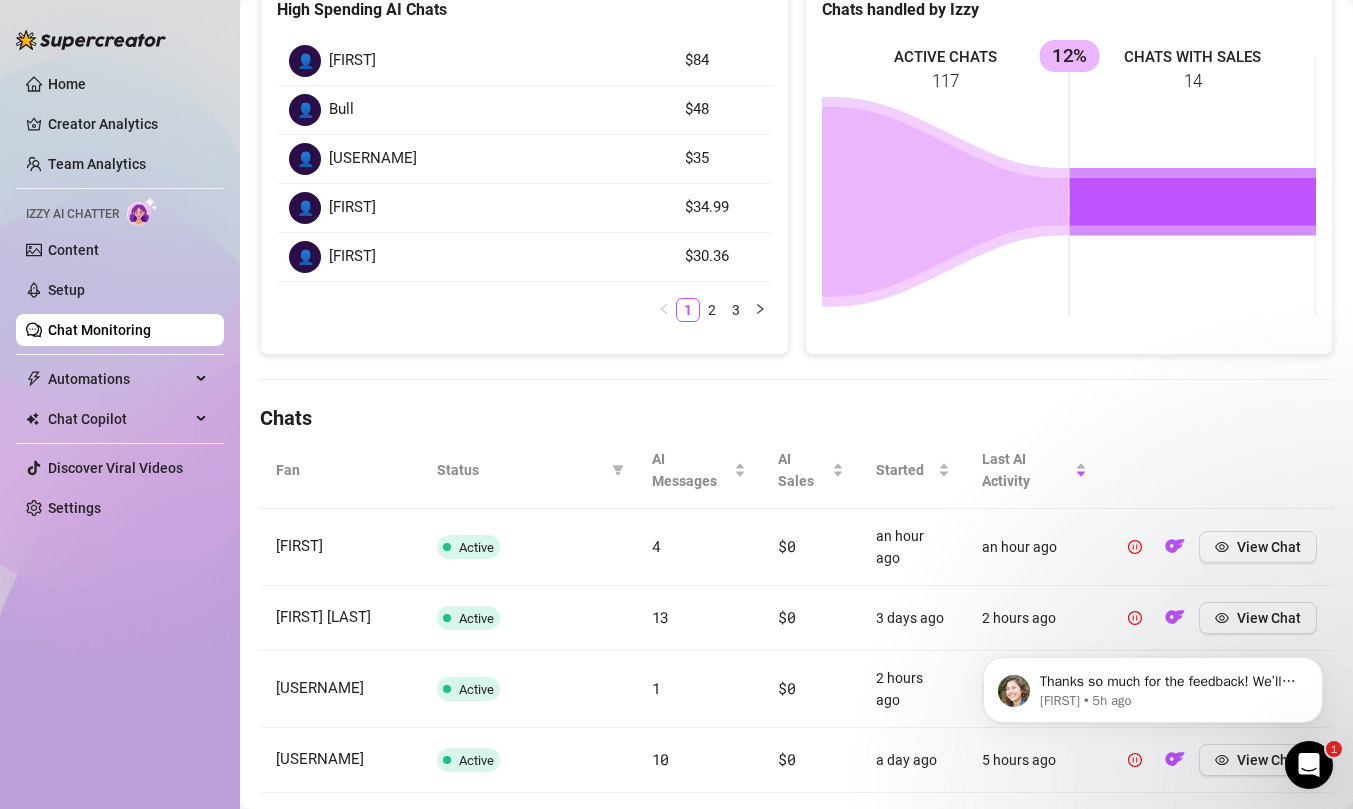 scroll, scrollTop: 0, scrollLeft: 0, axis: both 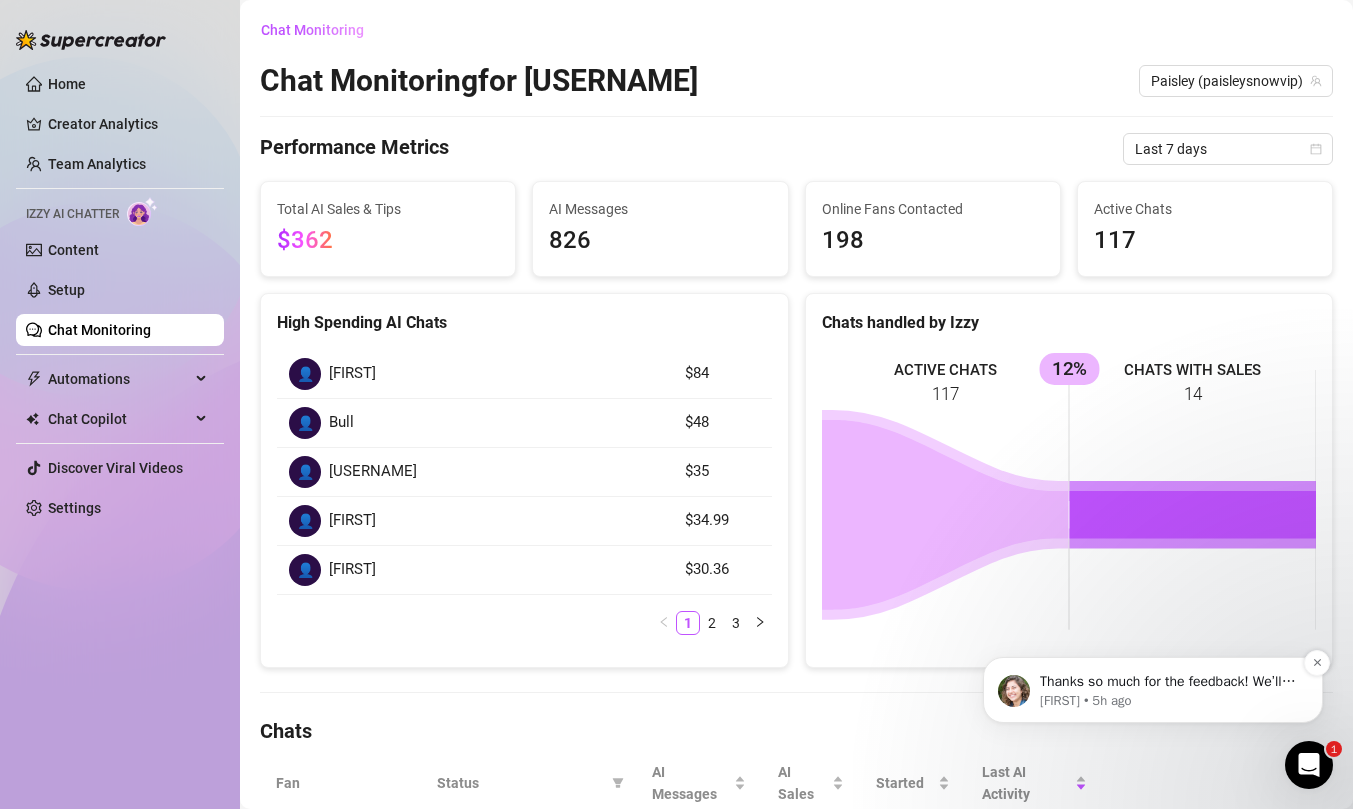 click on "[FIRST] • 5h ago" at bounding box center (1169, 701) 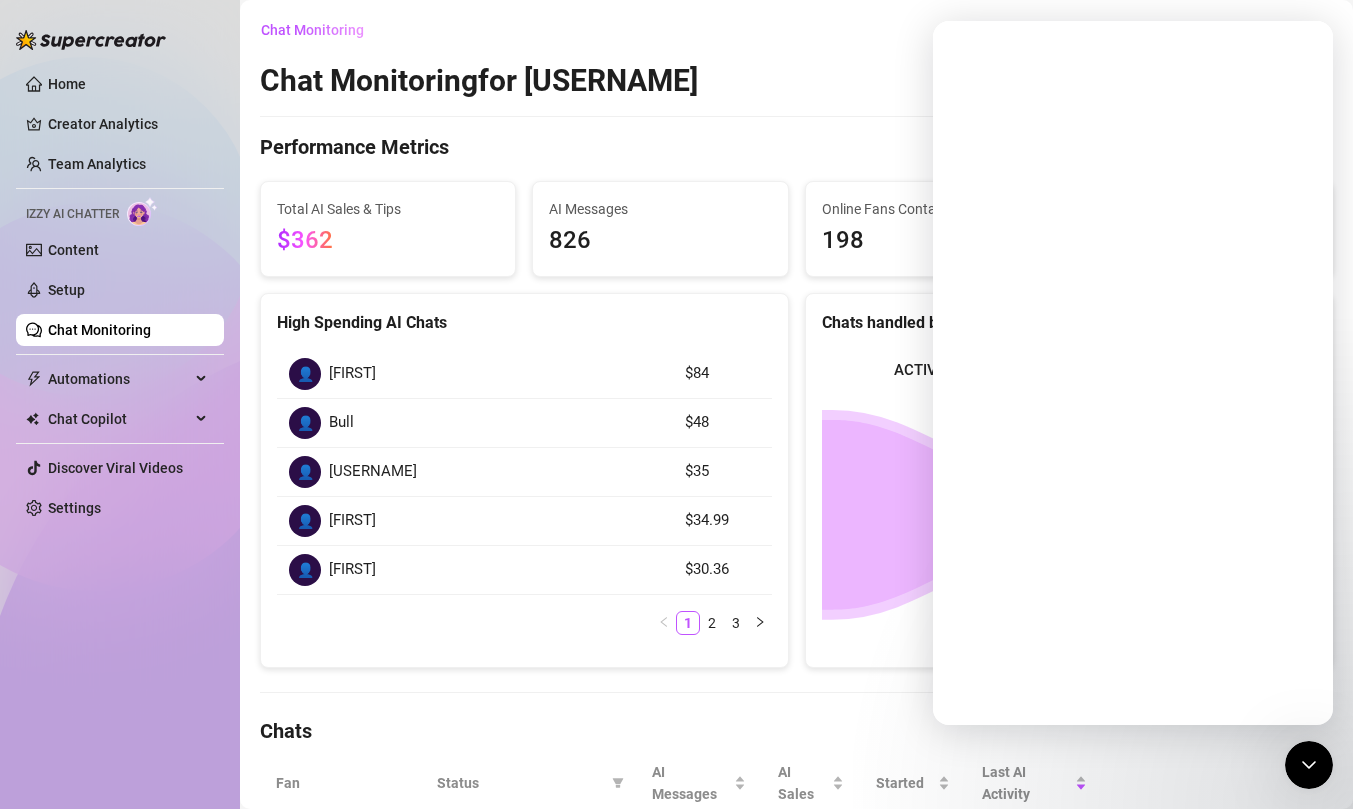 scroll, scrollTop: 0, scrollLeft: 0, axis: both 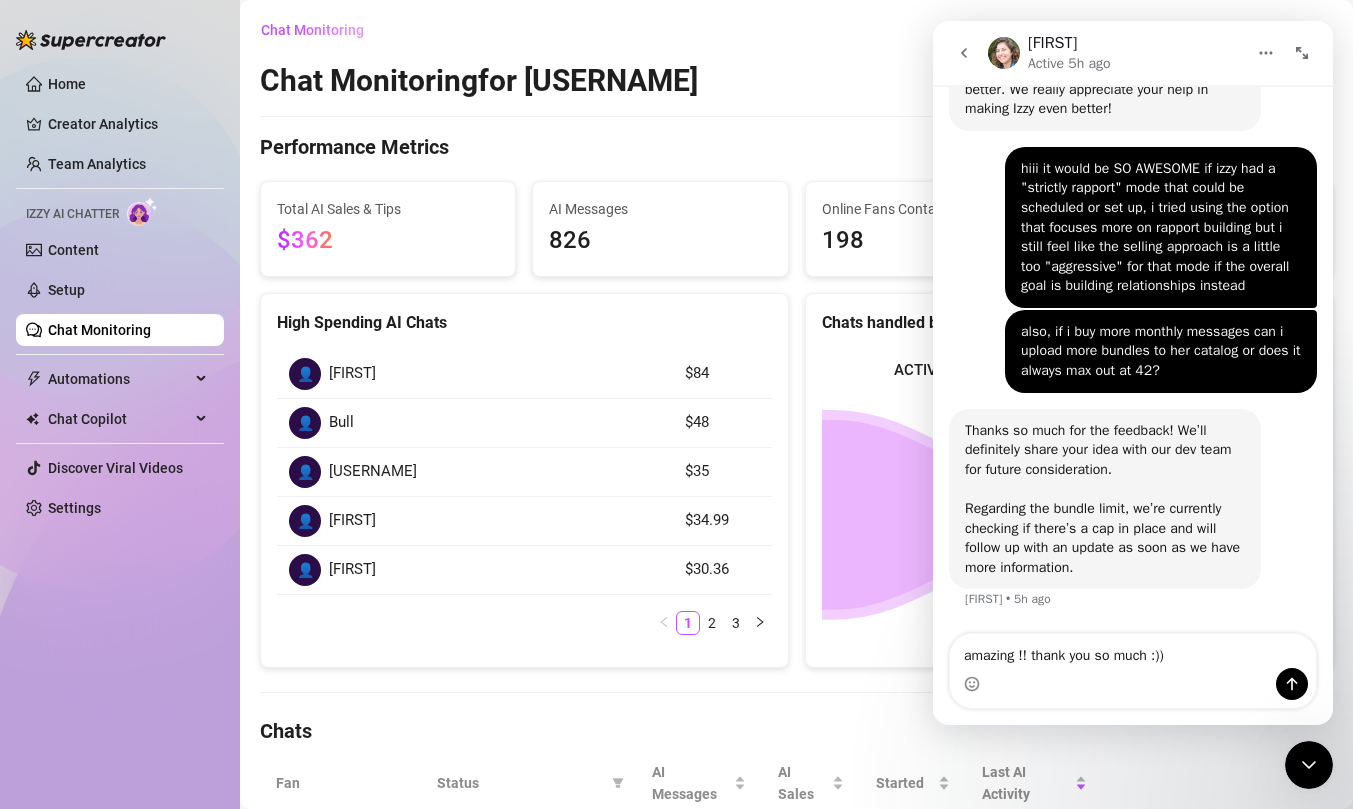 type on "amazing !! thank you so much :))" 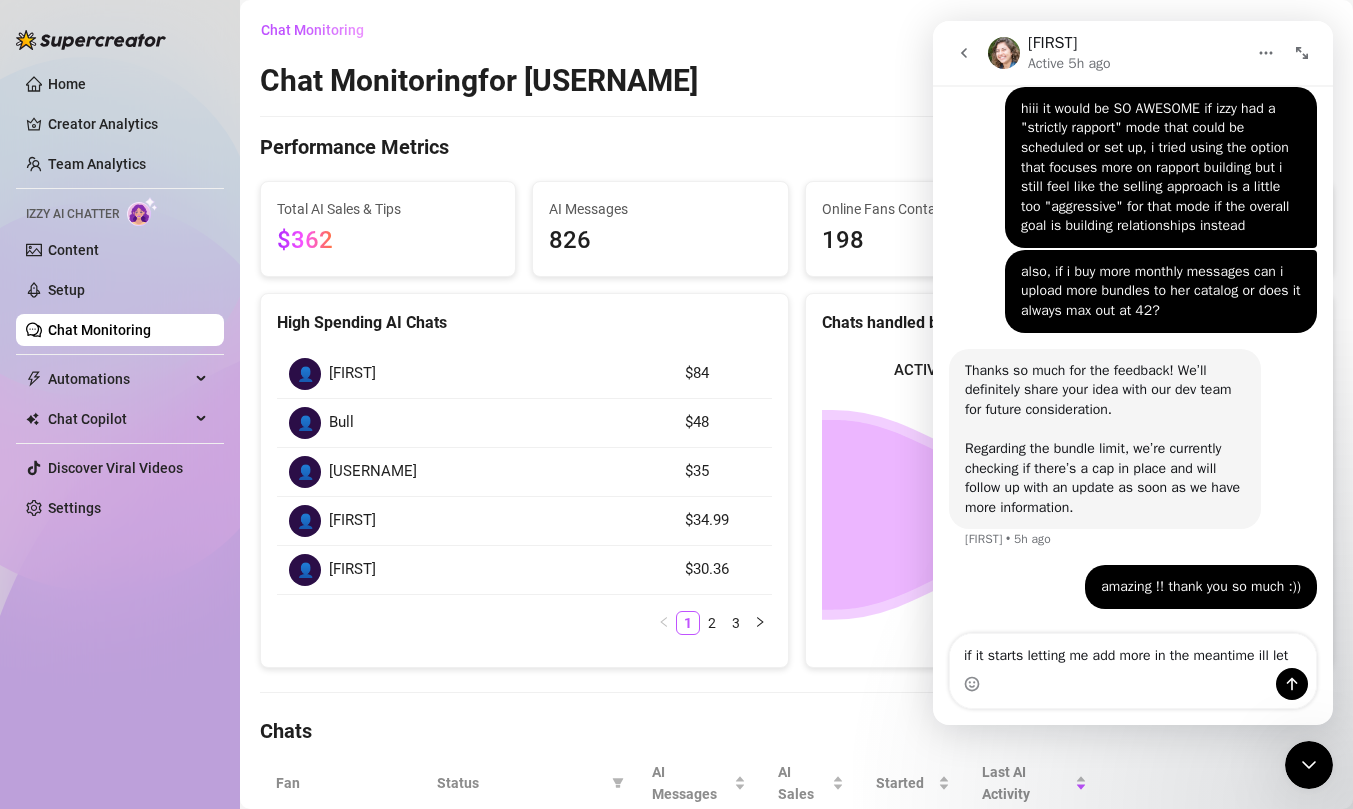 scroll, scrollTop: 551, scrollLeft: 0, axis: vertical 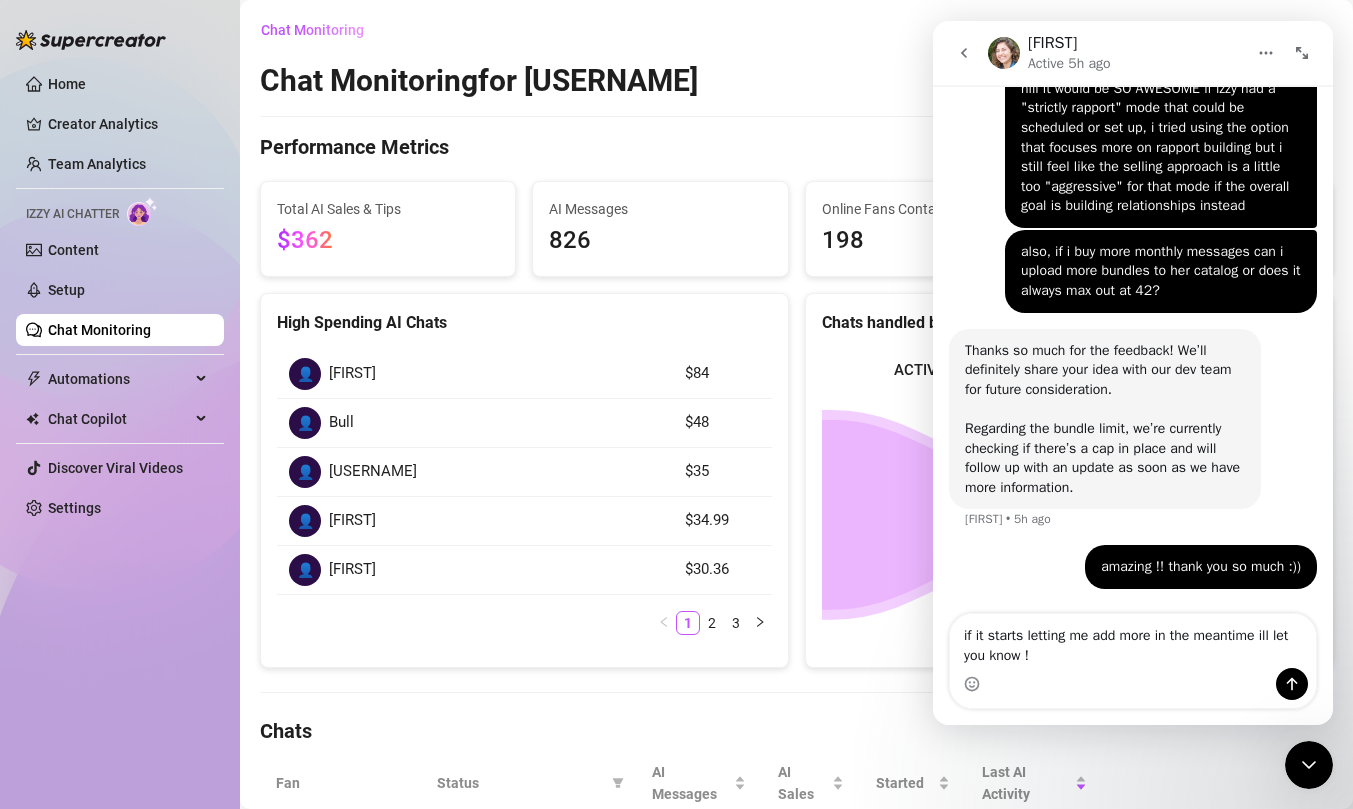 type on "if it starts letting me add more in the meantime ill let you know !!" 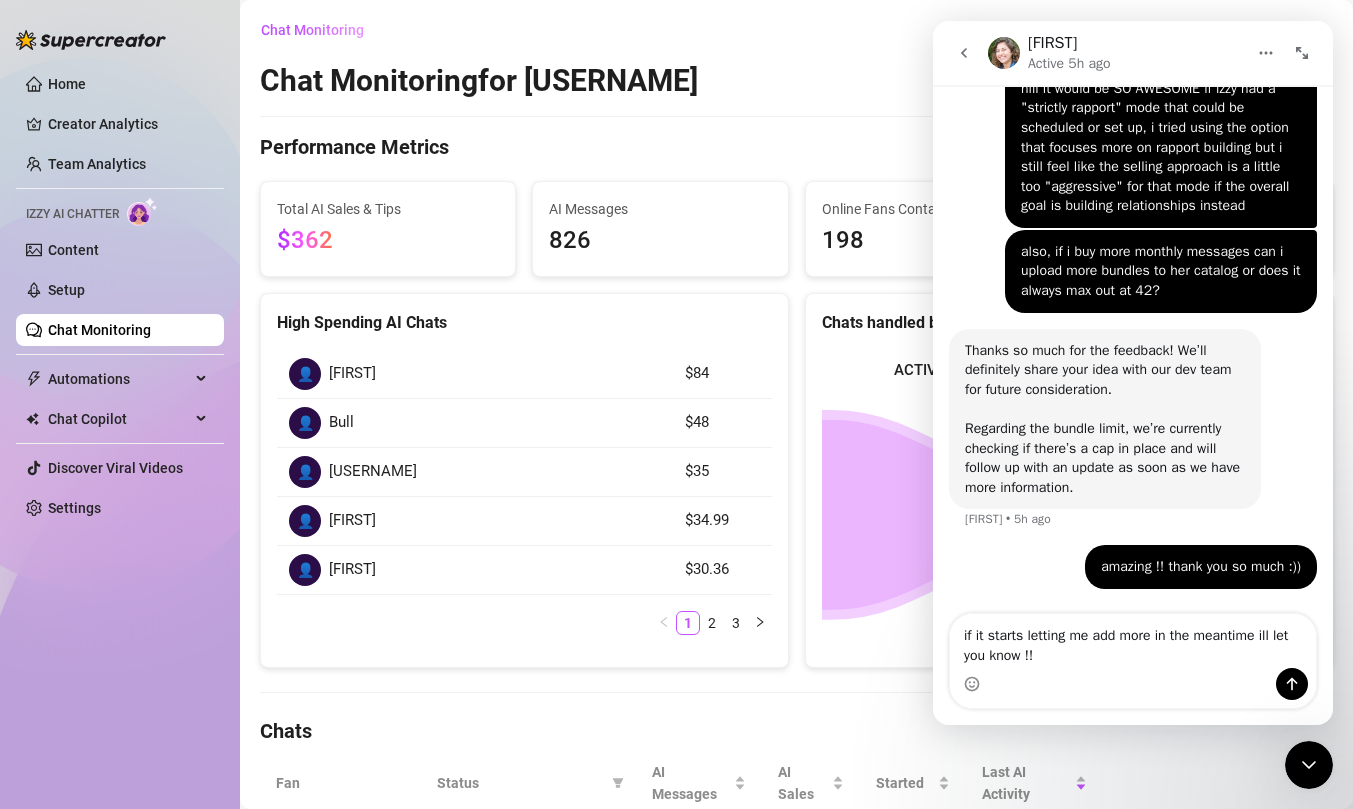 type 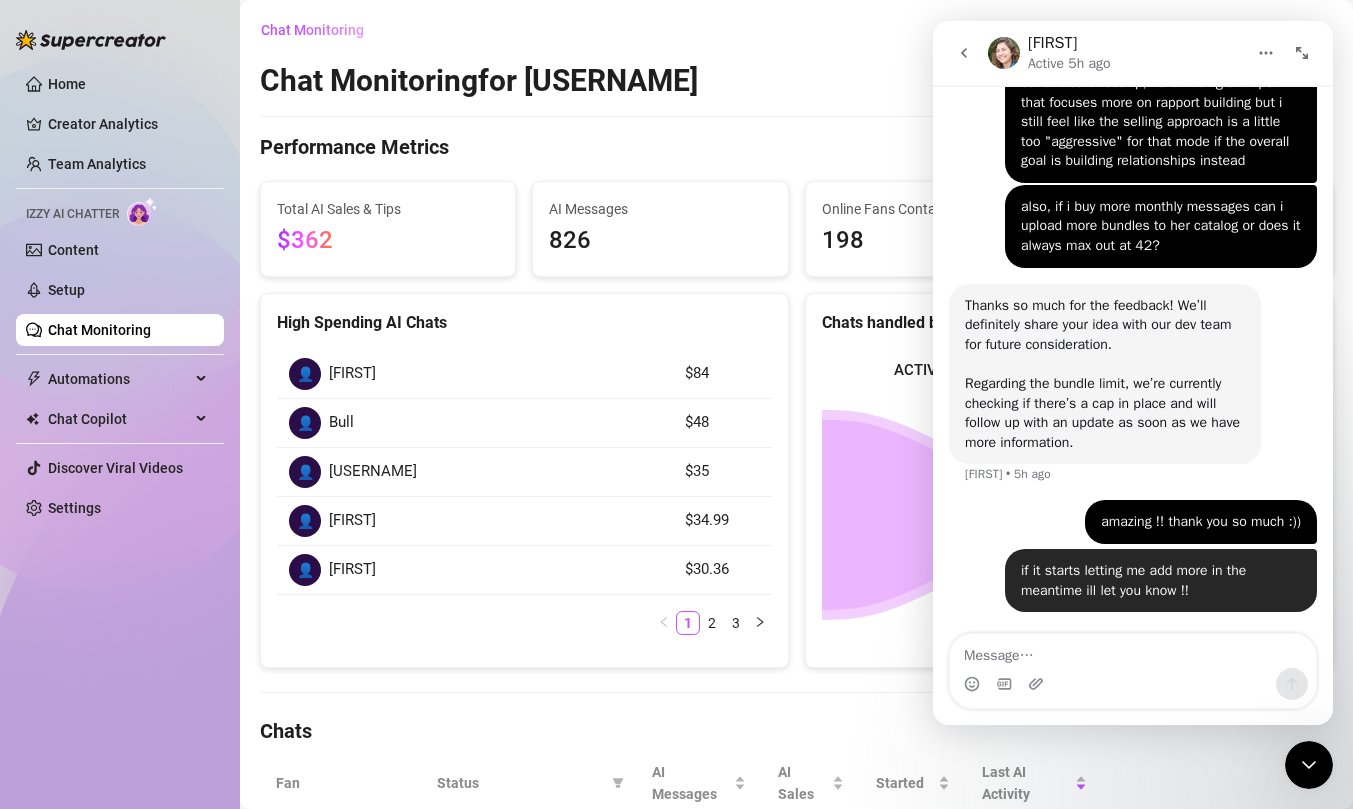 scroll, scrollTop: 597, scrollLeft: 0, axis: vertical 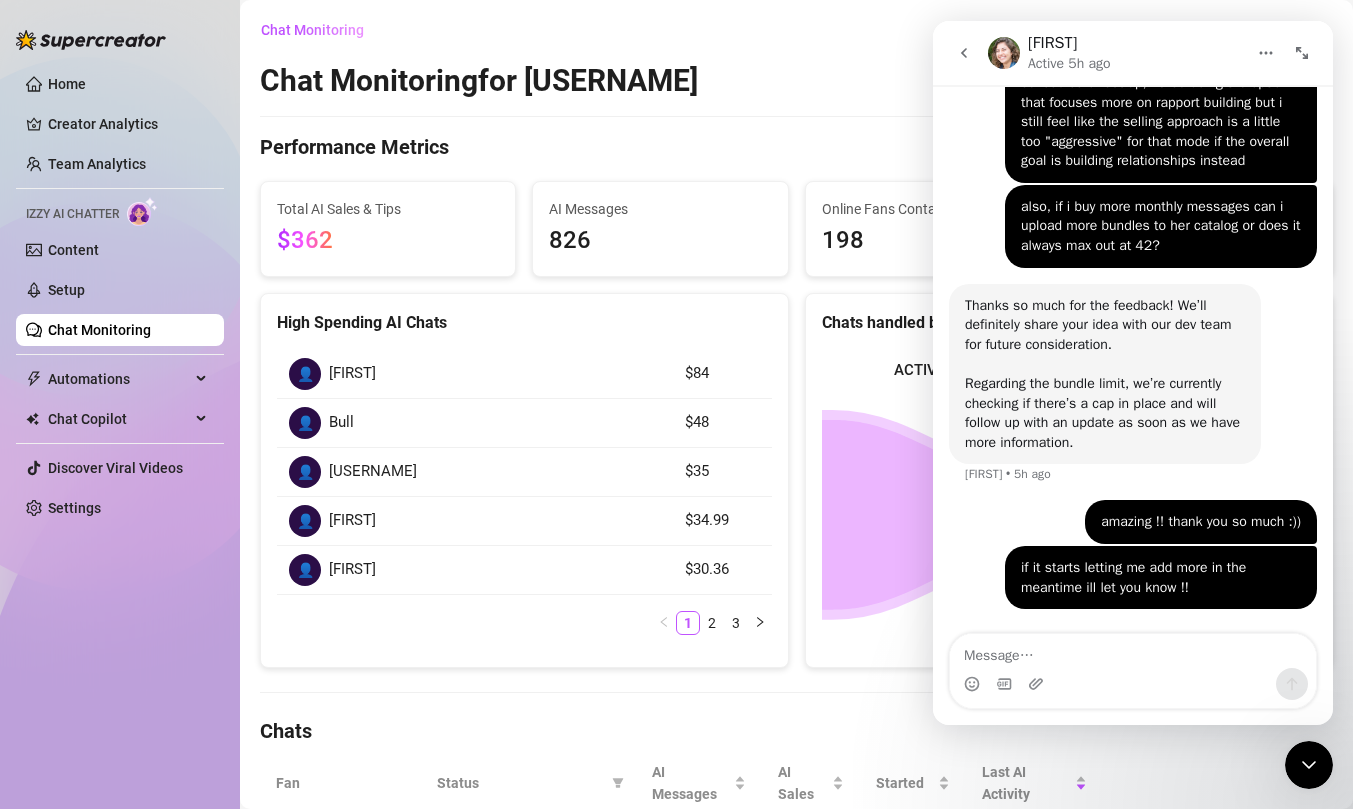 click on "$84" at bounding box center [722, 374] 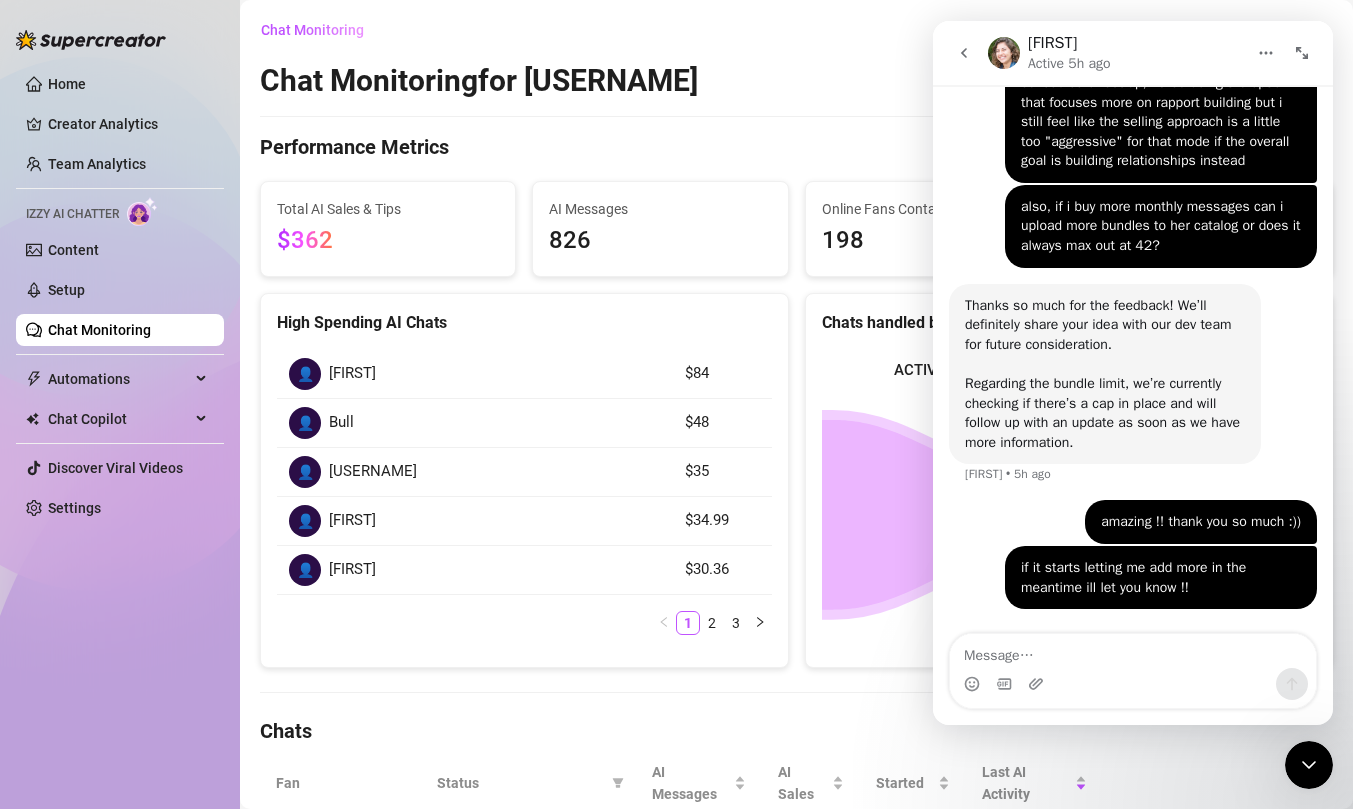 click on "Chat Monitoring Chat Monitoring  for [USERNAME] [USERNAME] ([USERNAME]) Performance Metrics Last 7 days Total AI Sales & Tips $362 AI Messages 826 Online Fans Contacted 198 Active Chats 117 High Spending AI Chats 👤 [FIRST] $84 👤 [USERNAME] $48 👤 [USERNAME] $35 👤 [FIRST] $34.99 👤 [FIRST] $30.36 1 2 3 Chats handled by Izzy ACTIVE CHATS 117 CHATS WITH SALES 14 12% Chats Fan Status AI Messages AI Sales Started Last AI Activity [FIRST] Active 4 $0 an hour ago an hour ago View Chat [FIRST] An Active 13 $0 3 days ago 2 hours ago View Chat [USERNAME] Active 1 $0 2 hours ago 2 hours ago View Chat [USERNAME] Active 10 $0 a day ago 5 hours ago View Chat [FIRST] Active 3 $0 2 days ago 6 hours ago View Chat Nope Active 48 $0 7 days ago 7 days ago View Chat [USERNAME] Active 1 $0 7 hours ago 7 hours ago View Chat [FIRST] Active 6 $0 8 hours ago 7 hours ago View Chat Aidan Exited Fan is a time waster 64 $16 7 days ago 7 days ago View Chat [USERNAME] Active 9 $0 5 days ago 8 hours ago View Chat 1 2 3 4 5 ••• 12 10 / page" at bounding box center [796, 806] 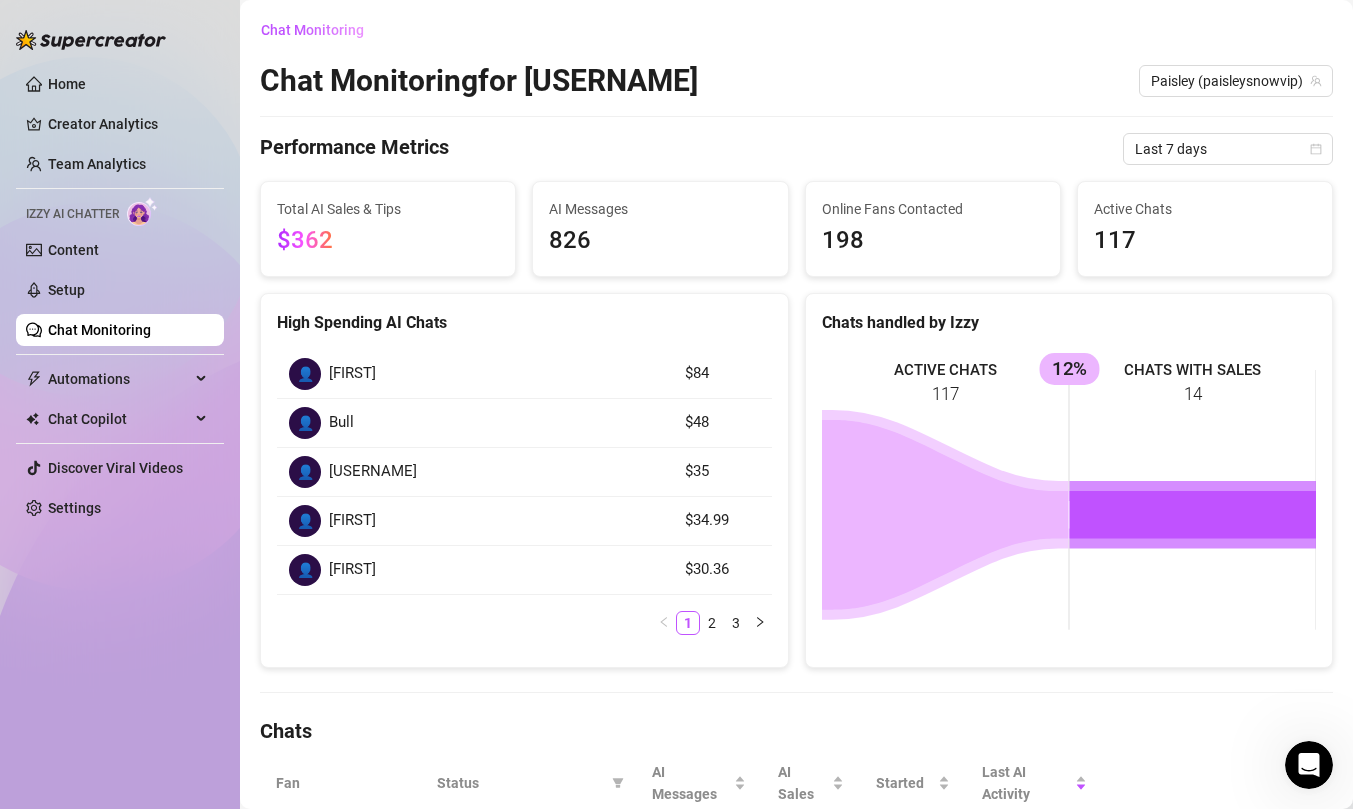 scroll, scrollTop: 0, scrollLeft: 0, axis: both 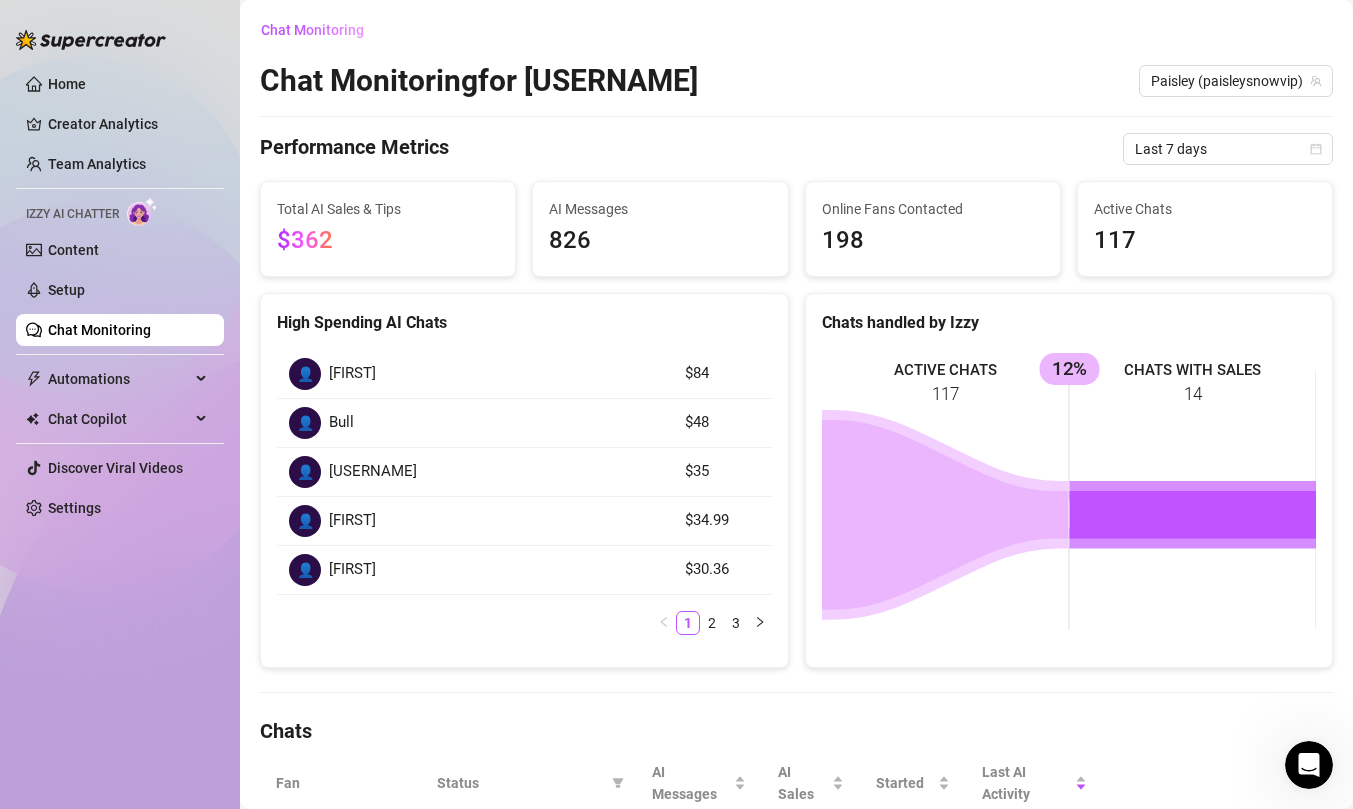 click 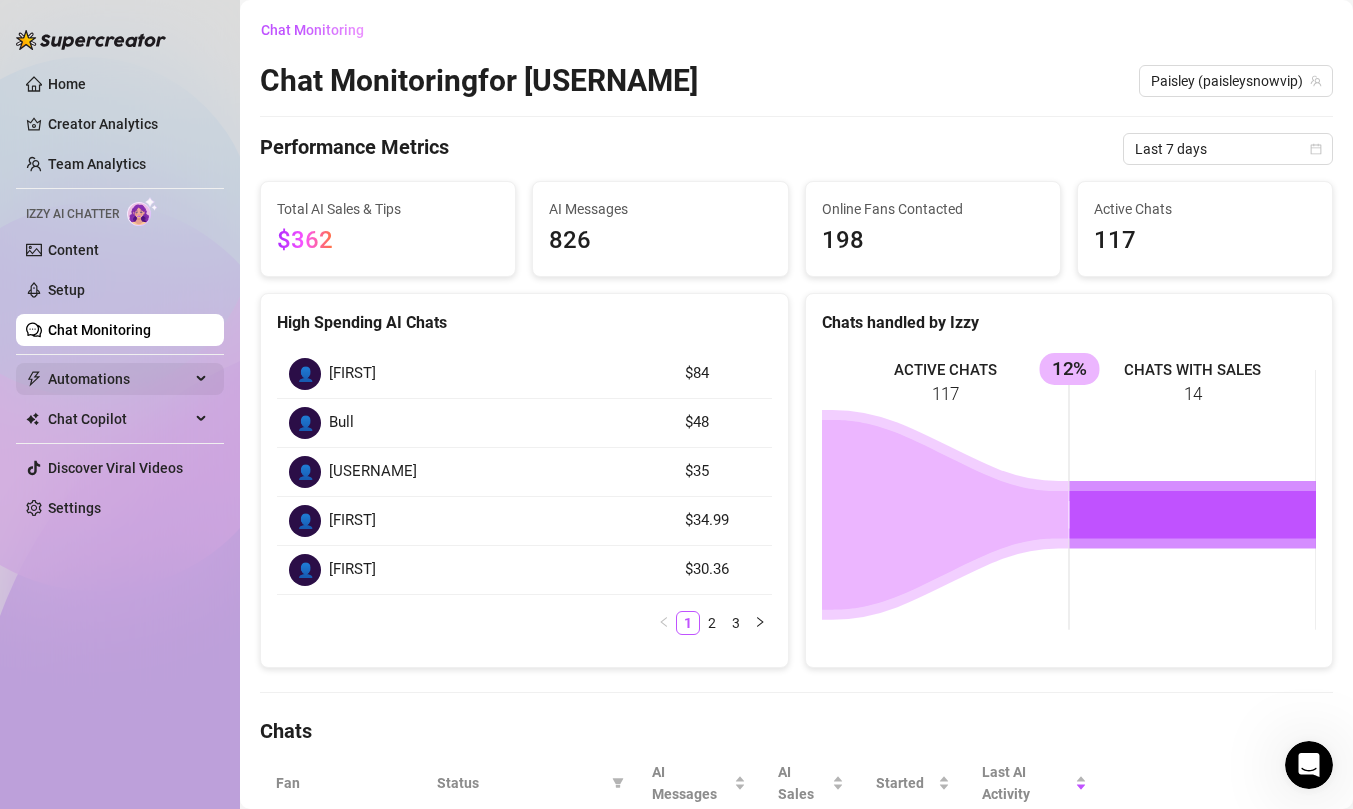 click on "Automations" at bounding box center [119, 379] 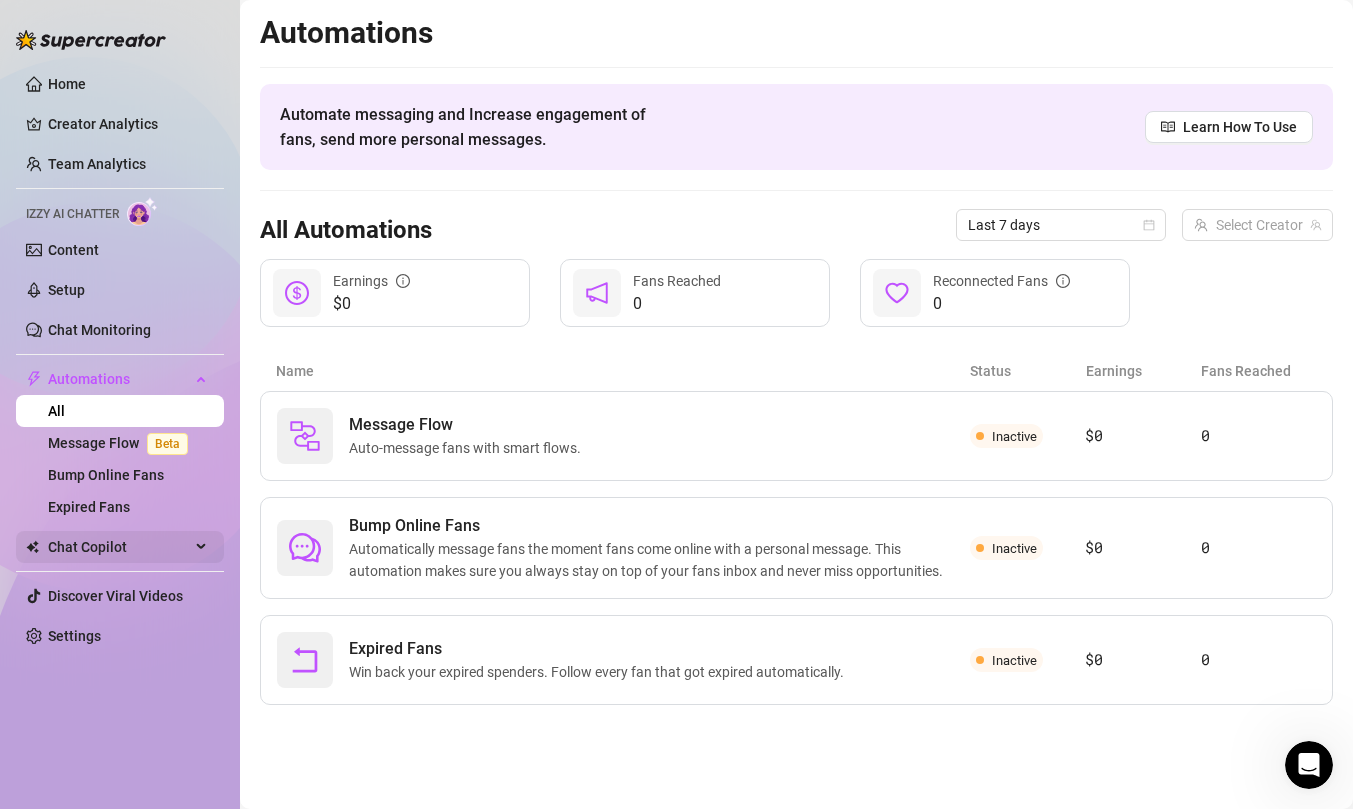 click on "Chat Copilot" at bounding box center (119, 547) 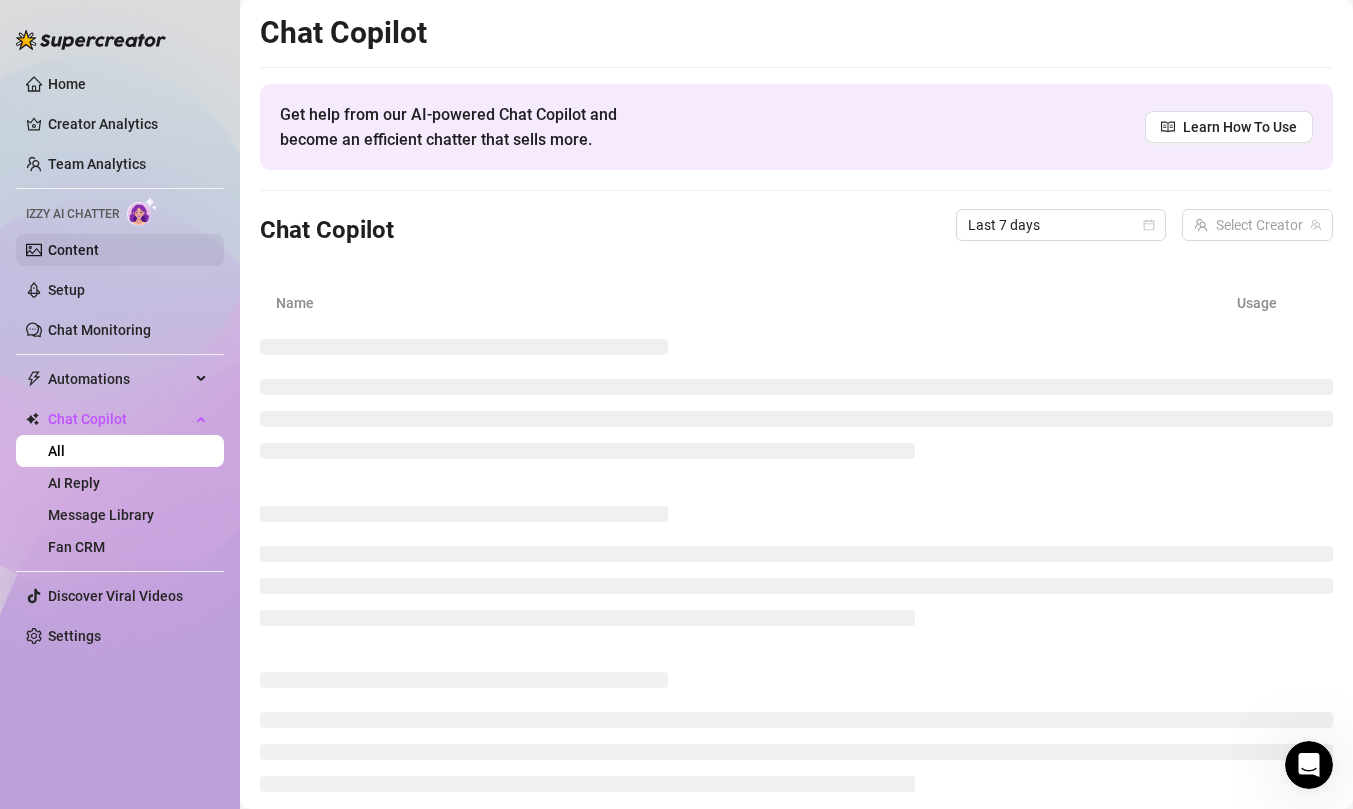 click on "Content" at bounding box center (73, 250) 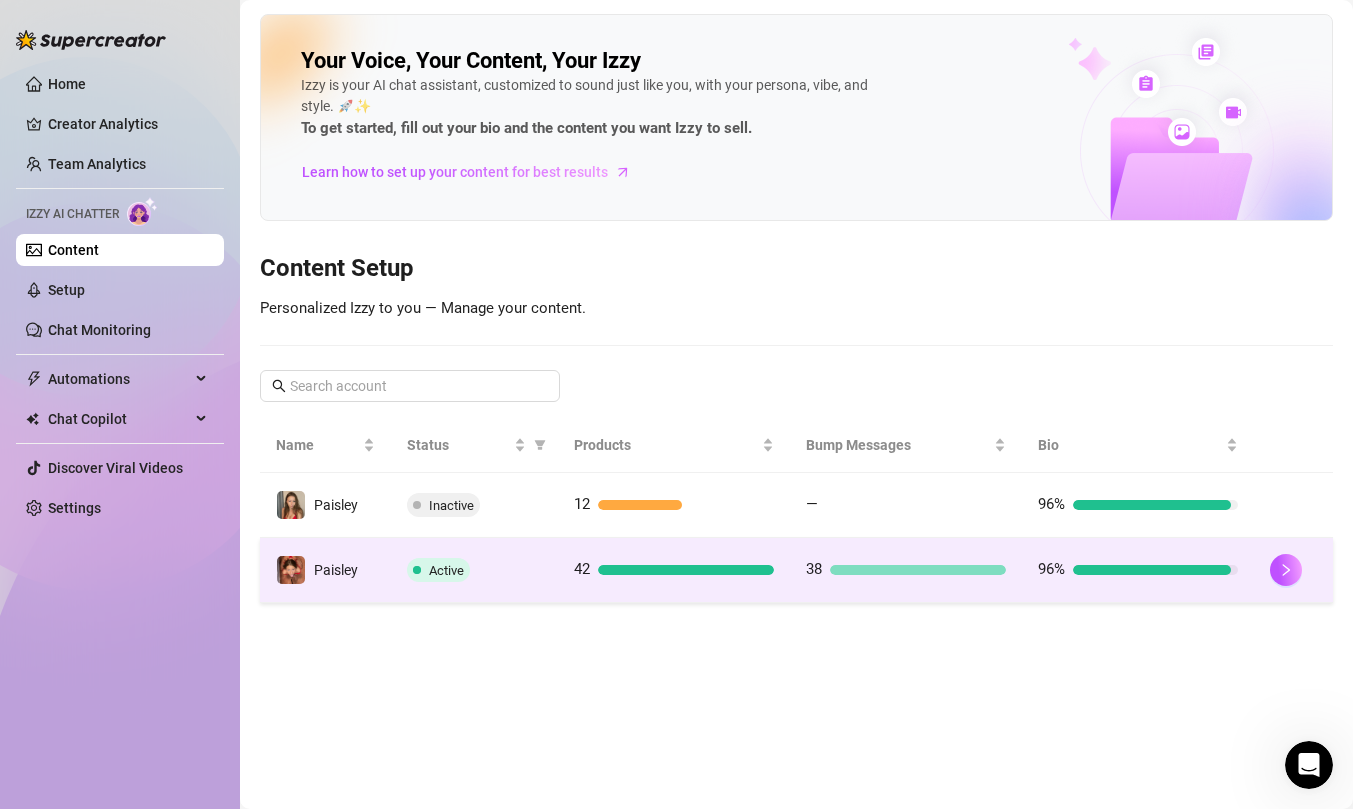 click on "Active" at bounding box center (446, 570) 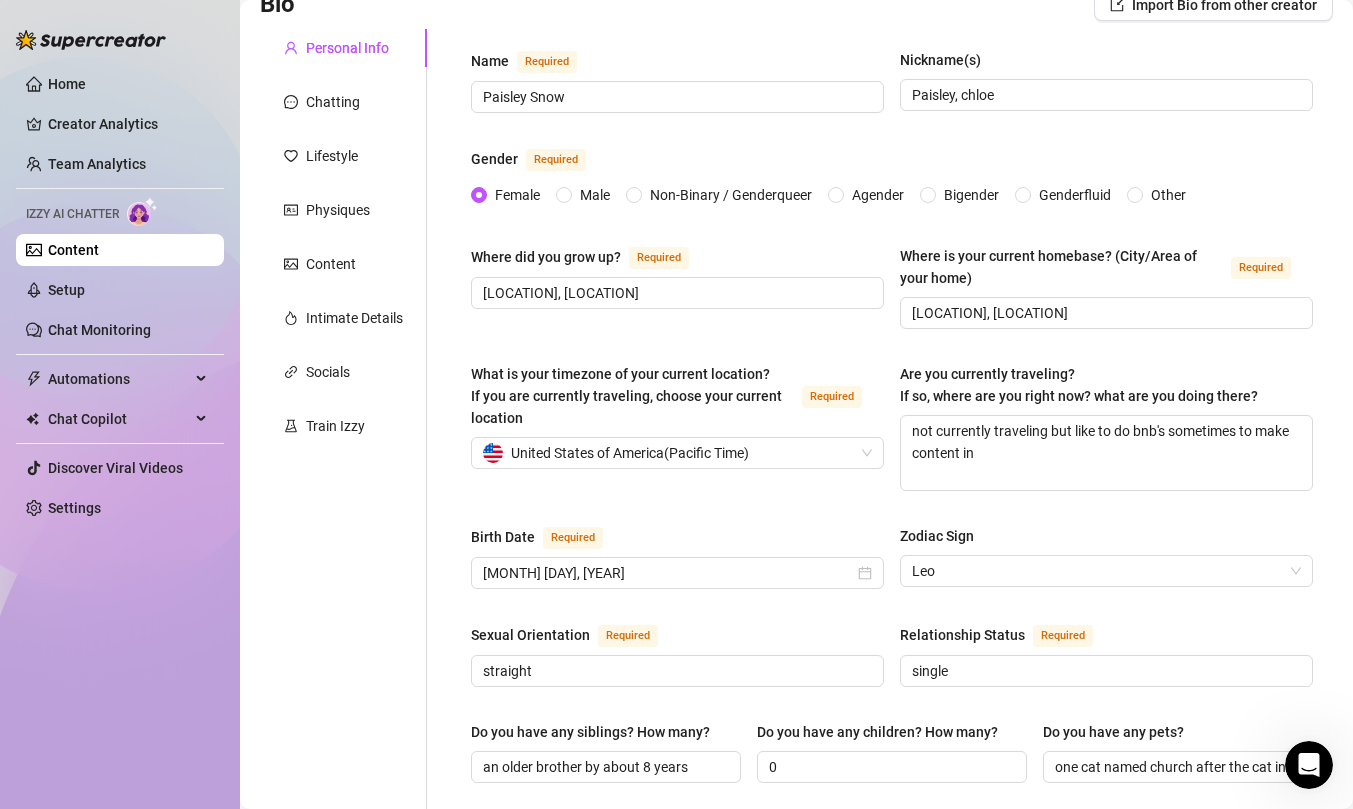 scroll, scrollTop: 8, scrollLeft: 0, axis: vertical 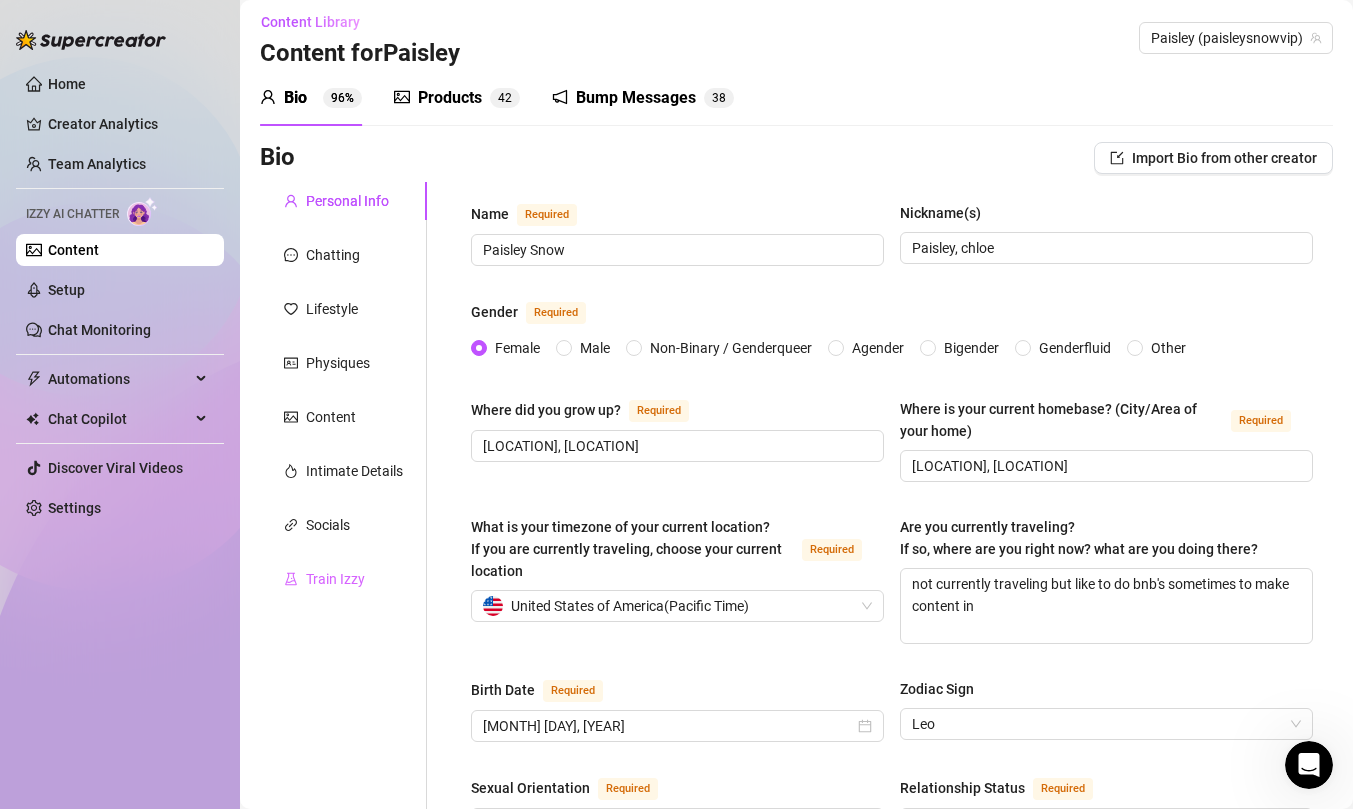click on "Train Izzy" at bounding box center [343, 579] 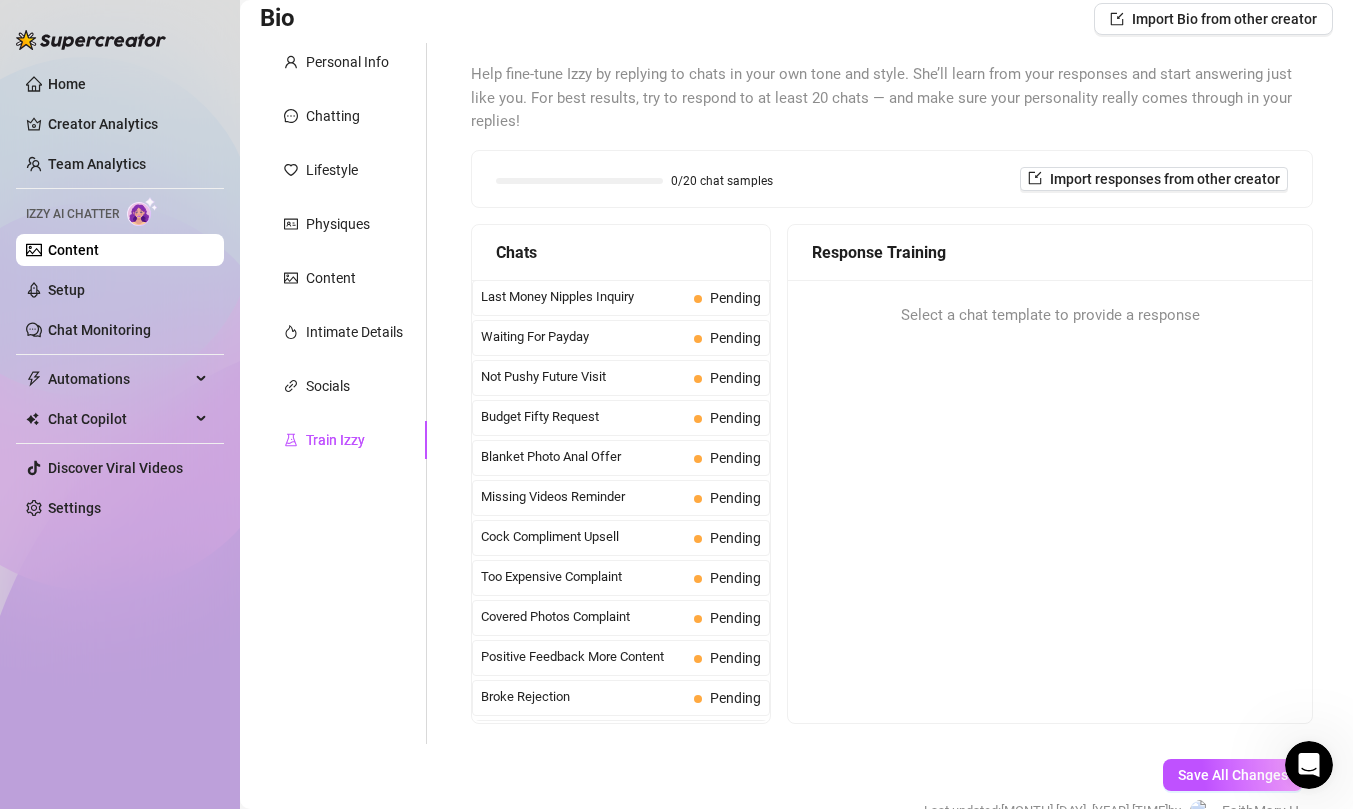 scroll, scrollTop: 134, scrollLeft: 0, axis: vertical 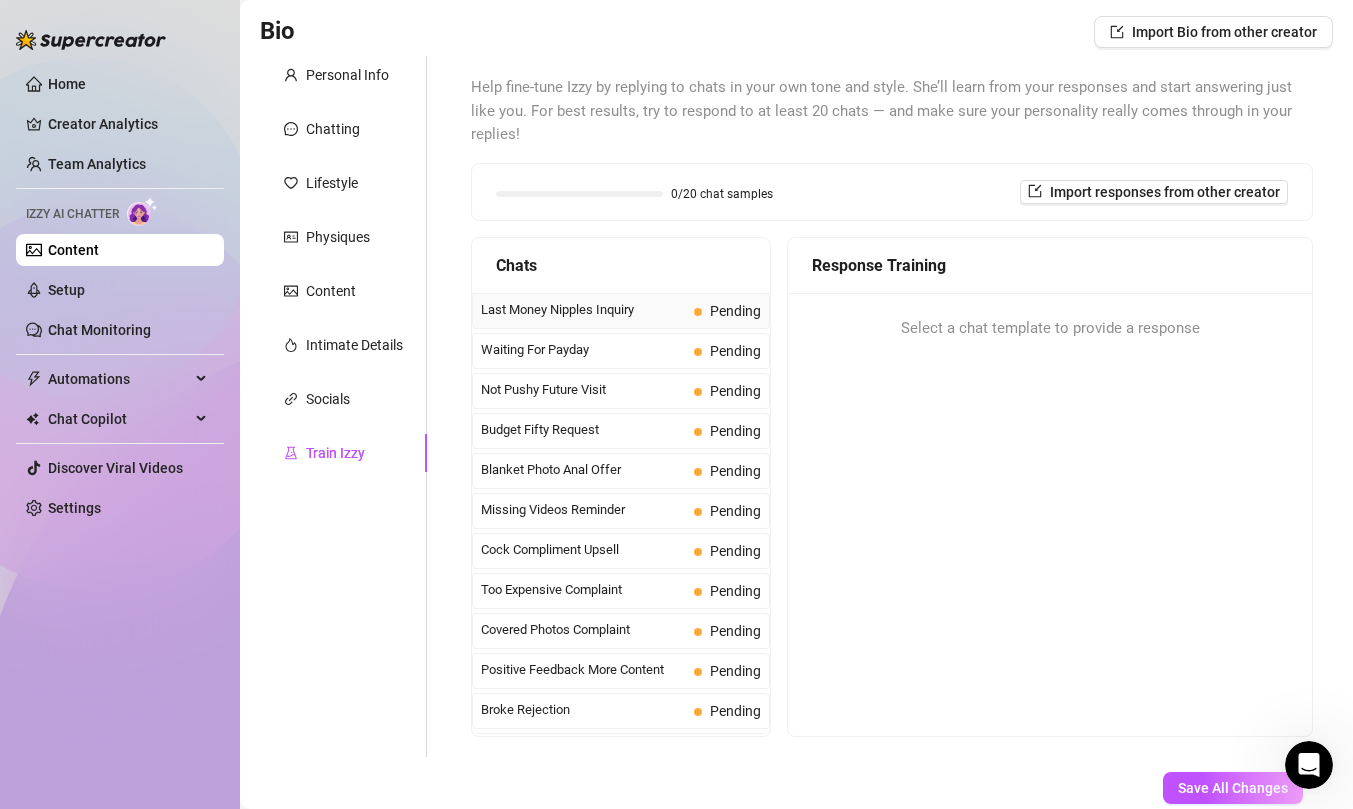 click on "Last Money Nipples Inquiry Pending" at bounding box center (621, 311) 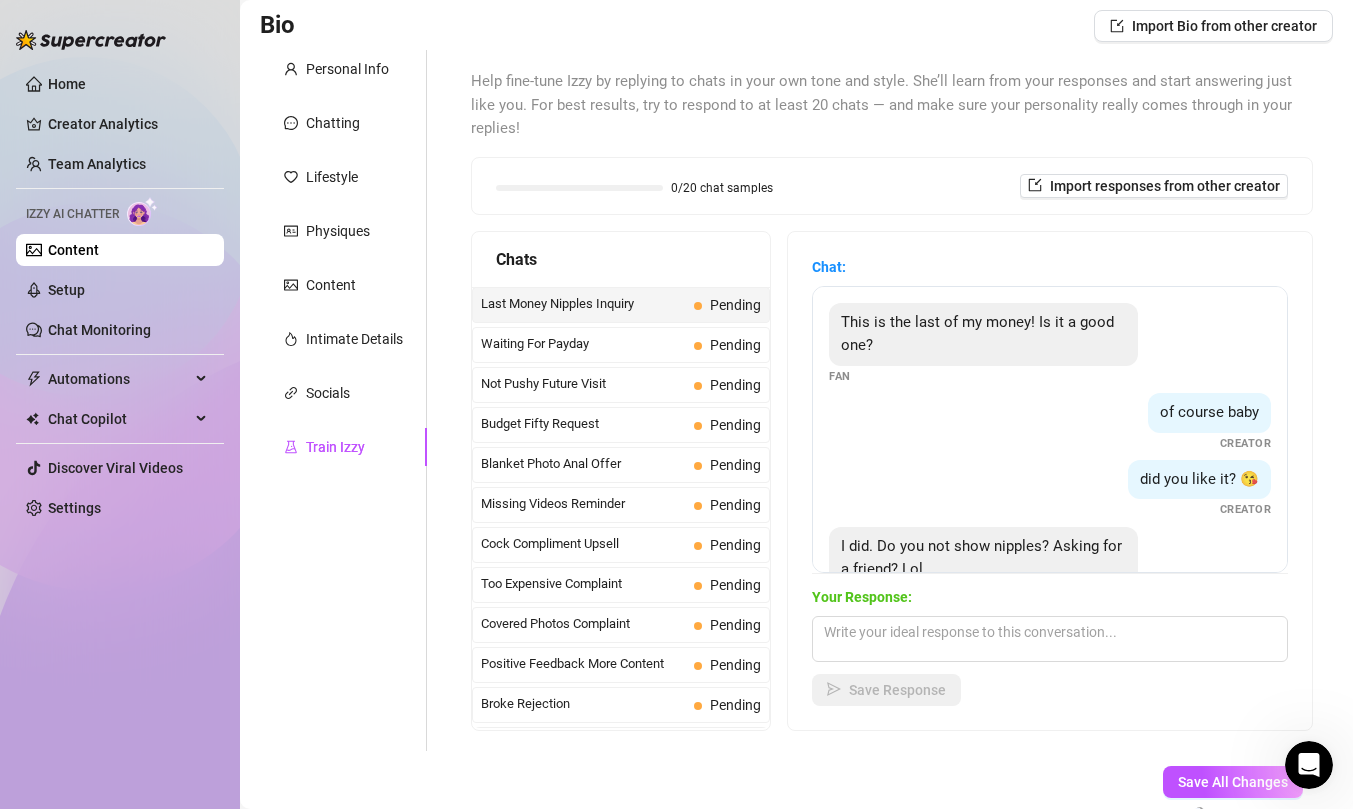 scroll, scrollTop: 142, scrollLeft: 0, axis: vertical 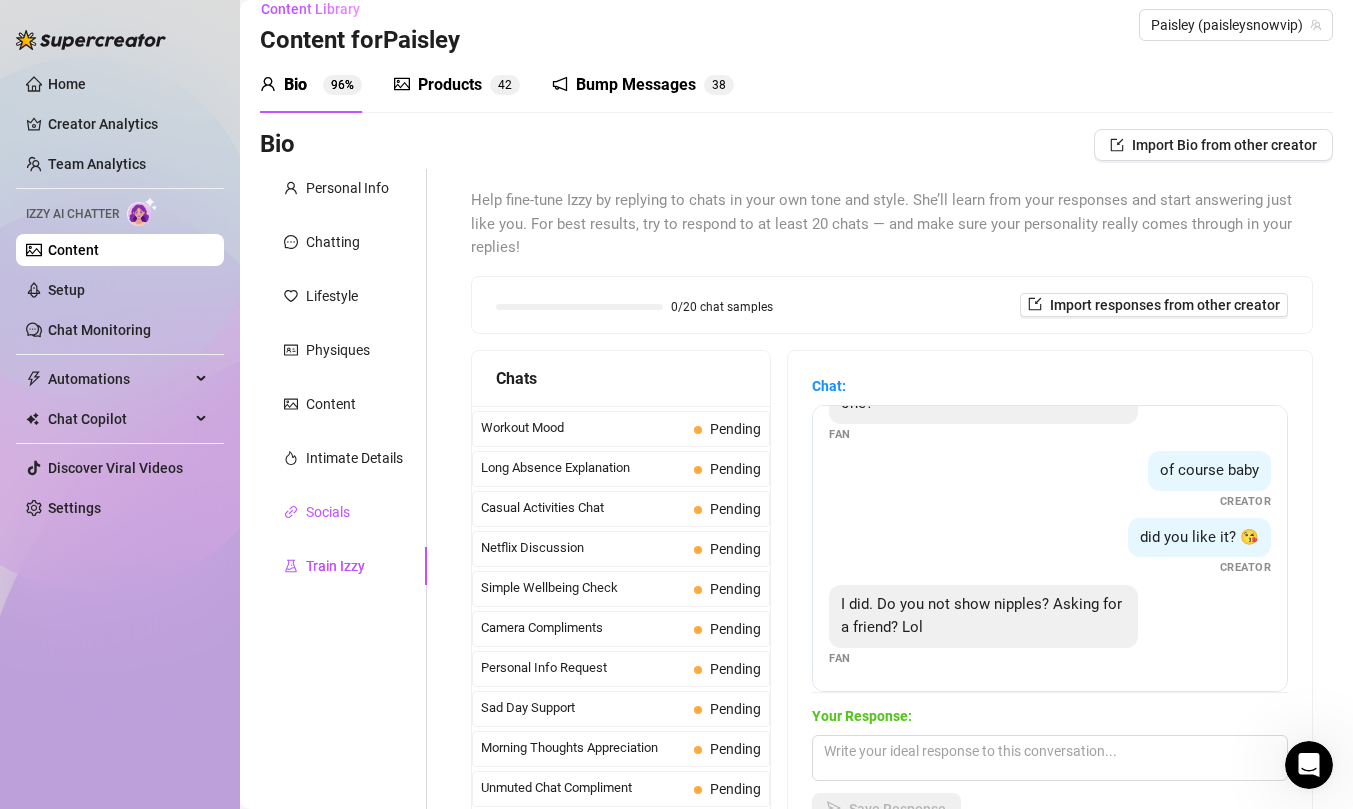 click on "Socials" at bounding box center [328, 512] 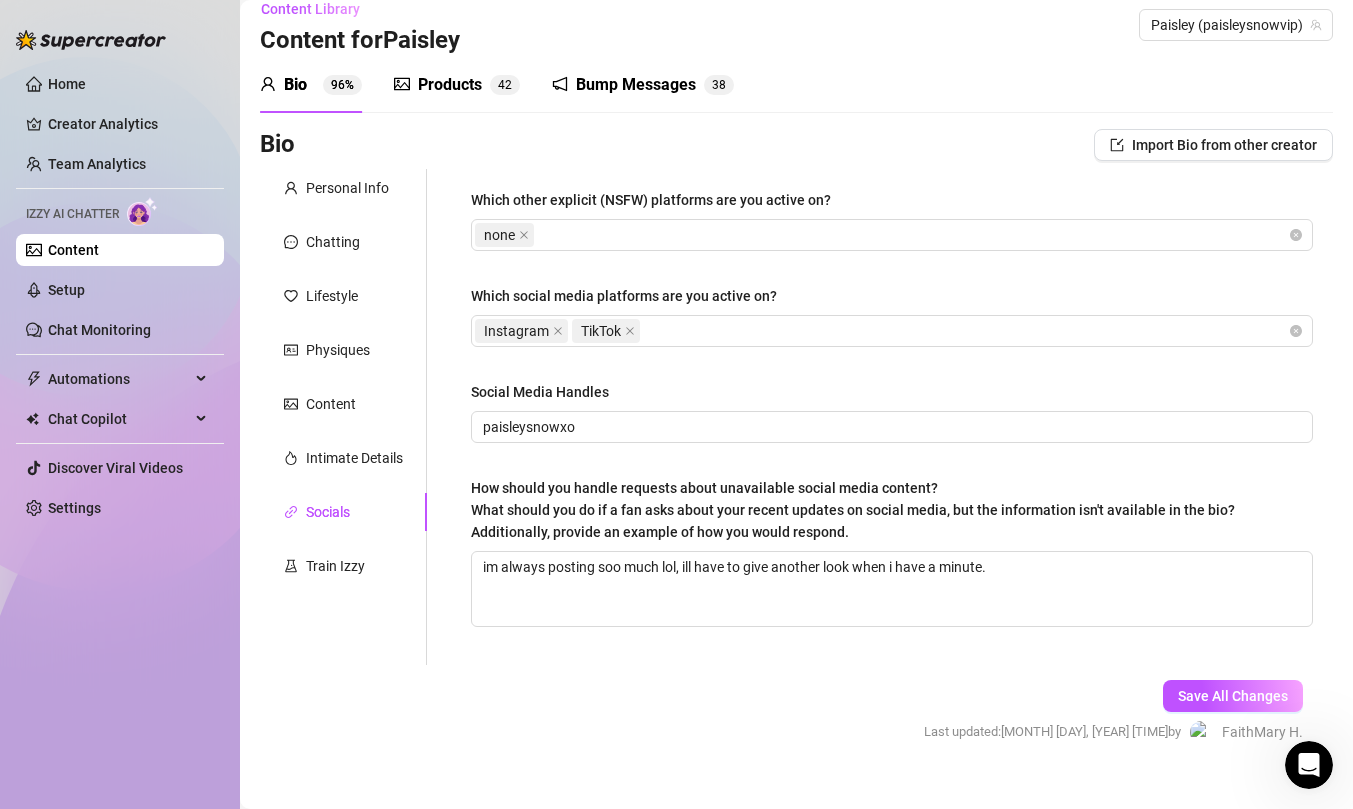 scroll, scrollTop: 0, scrollLeft: 0, axis: both 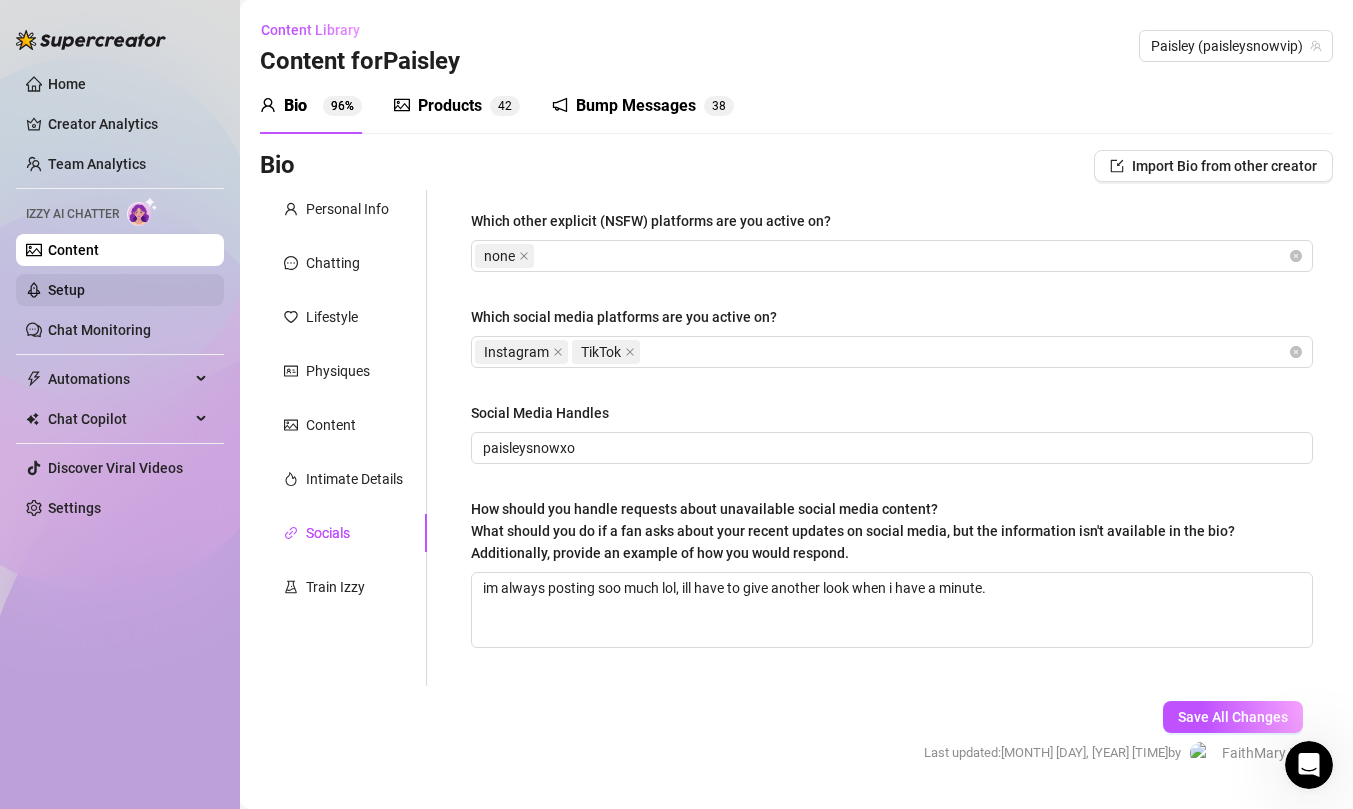 click on "Setup" at bounding box center [66, 290] 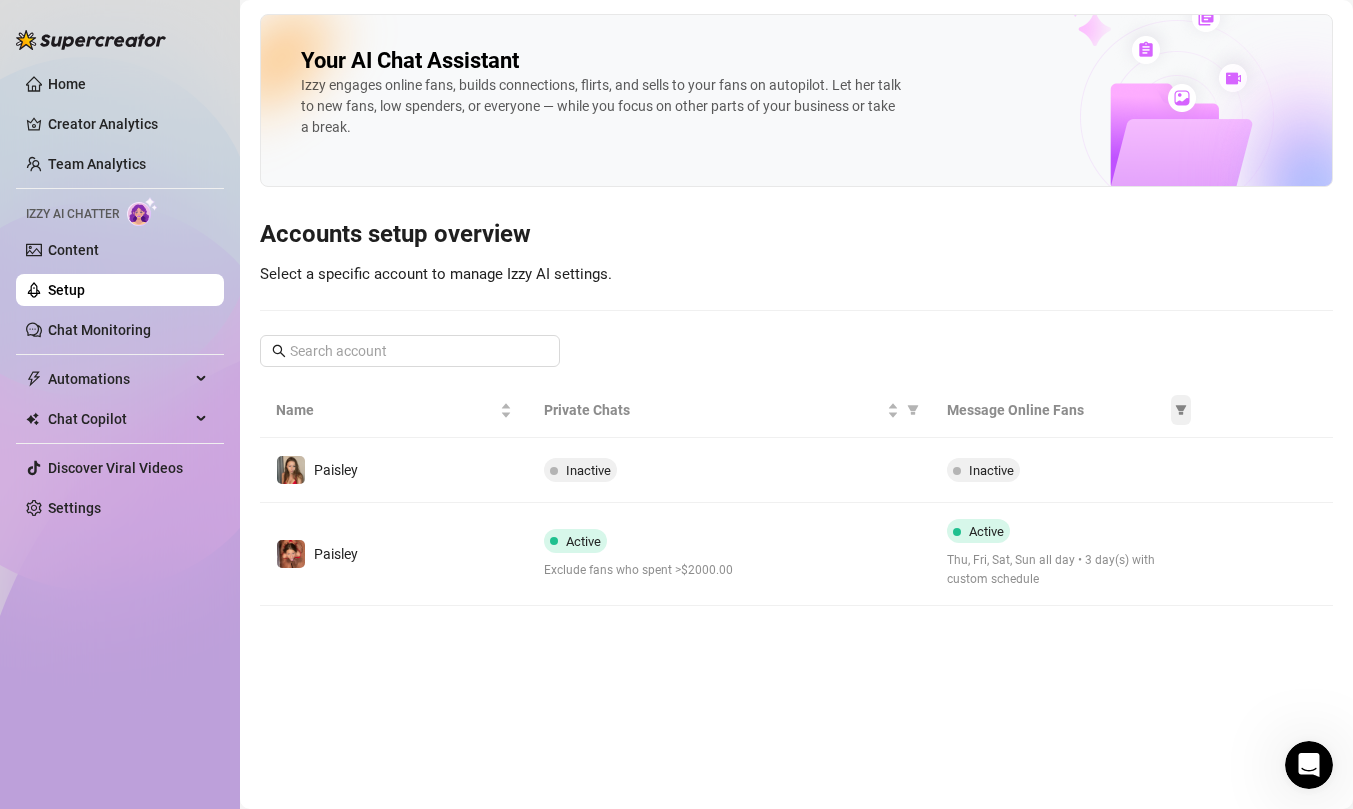 click 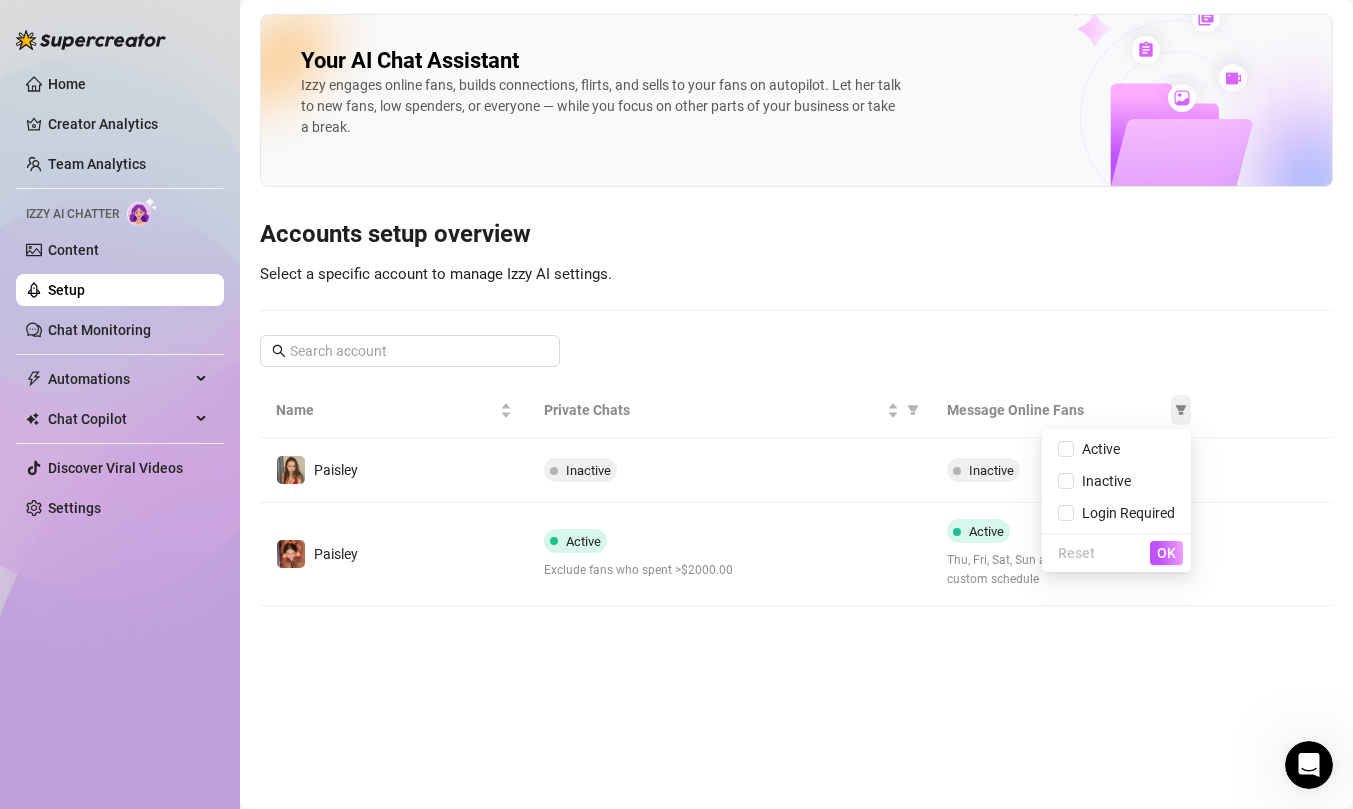 click 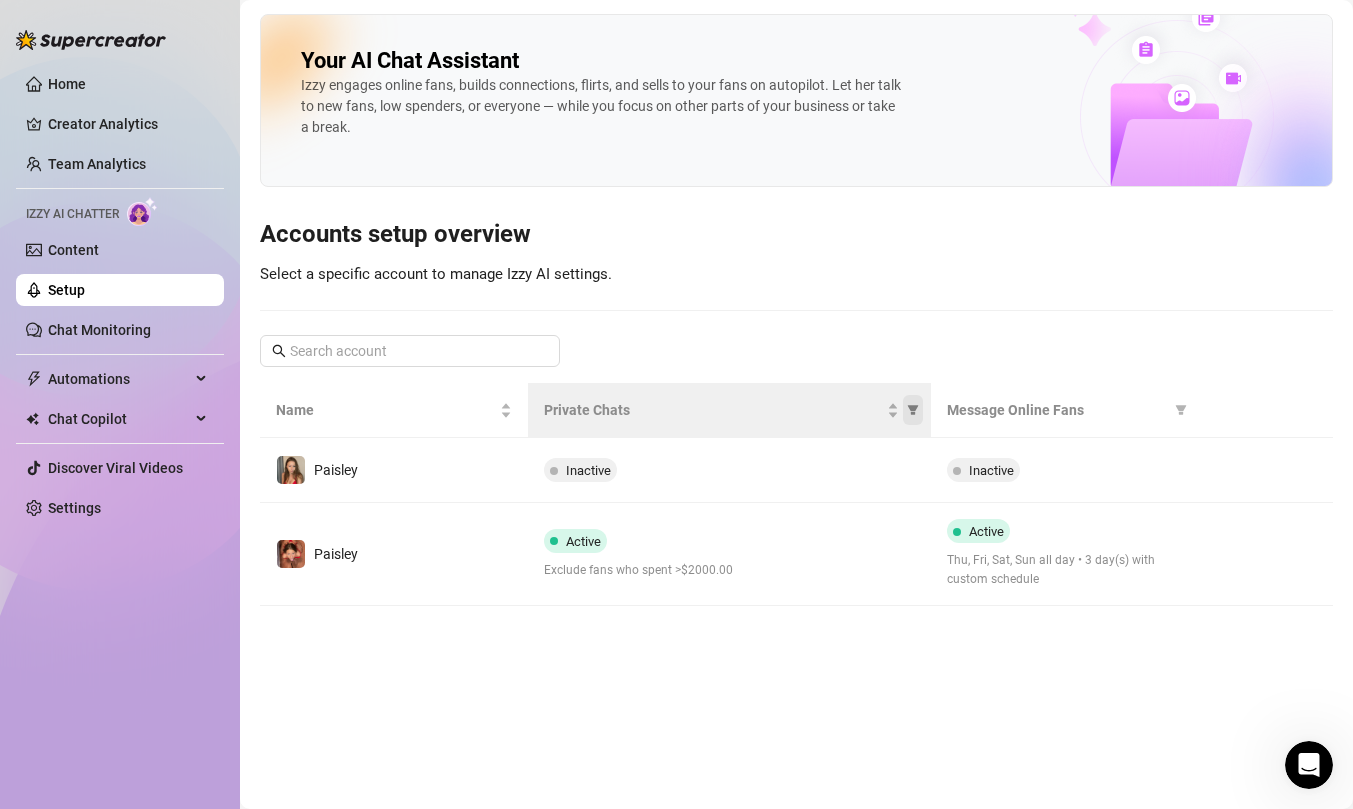 click 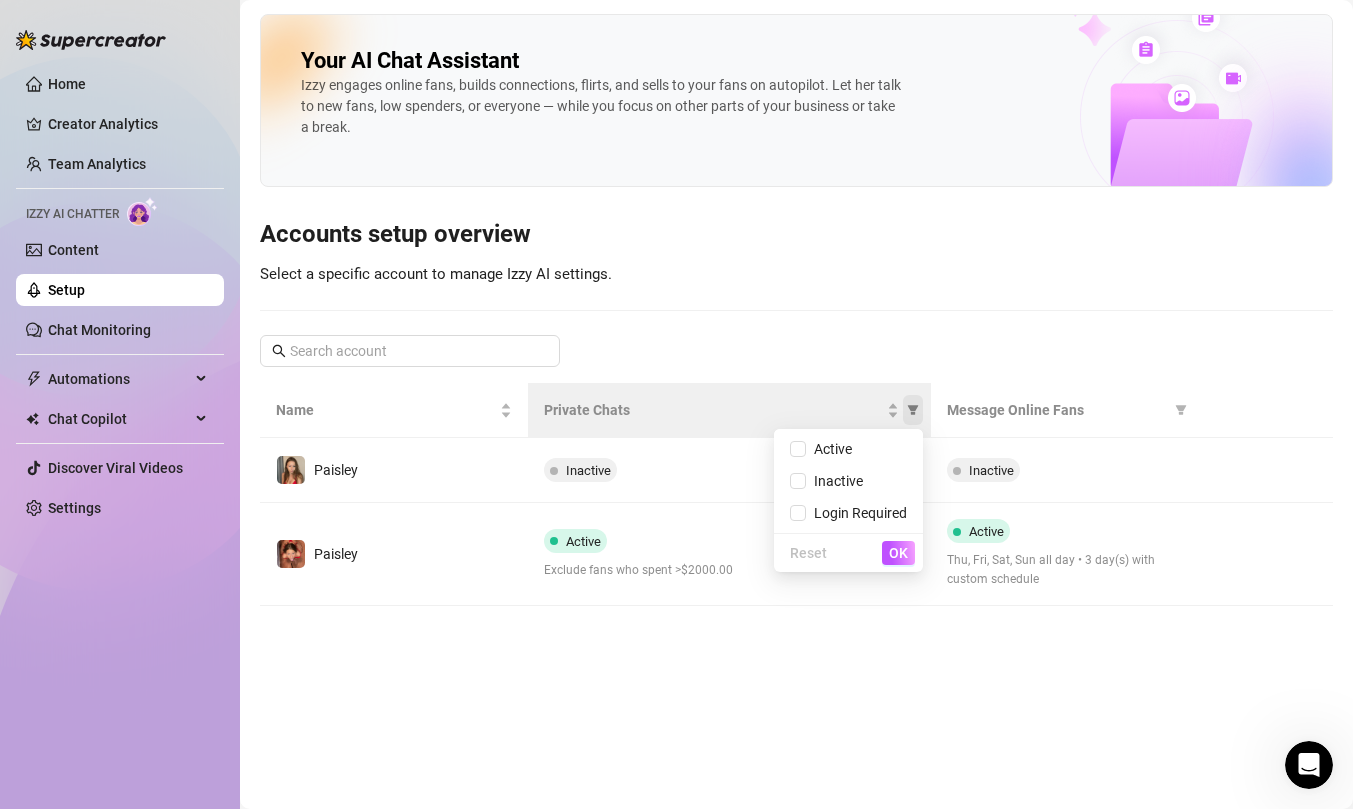 click 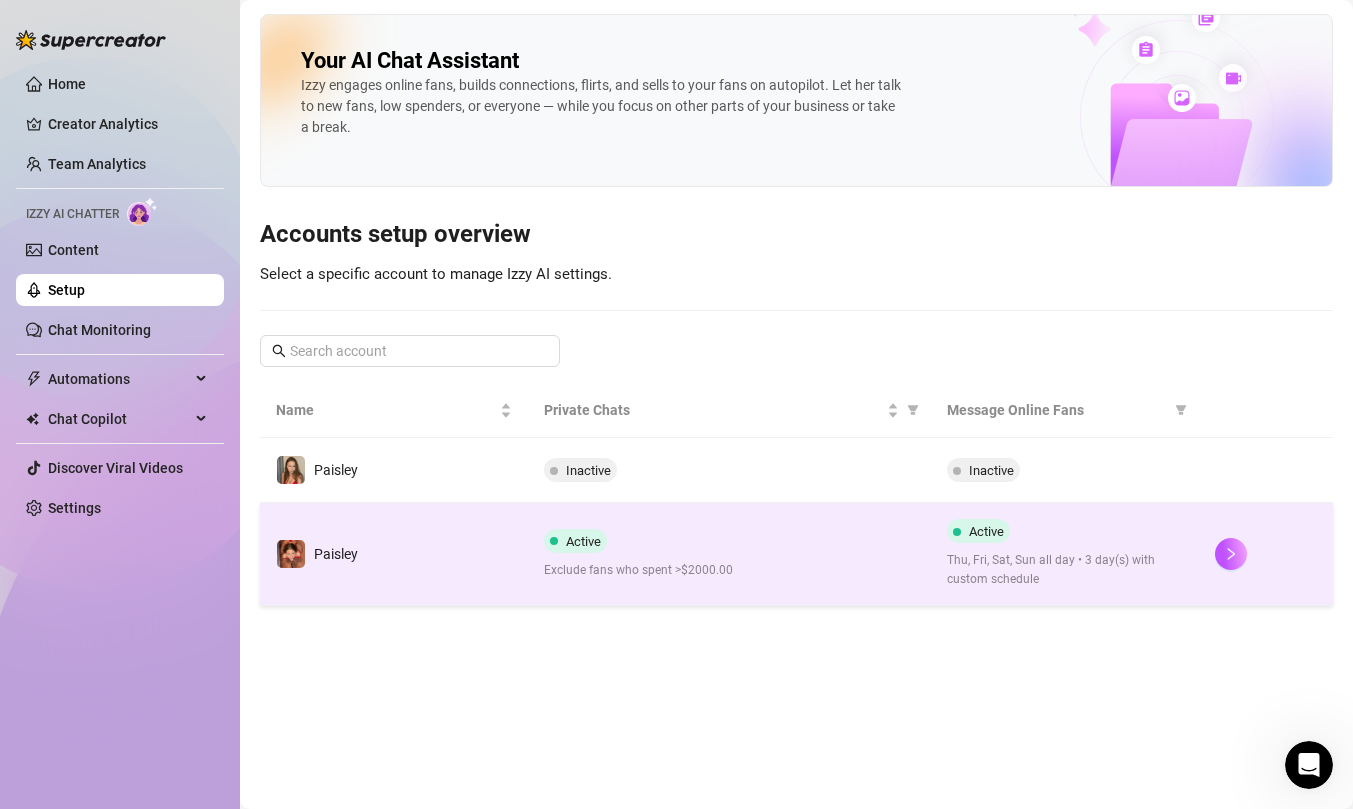 click on "Active" at bounding box center (583, 541) 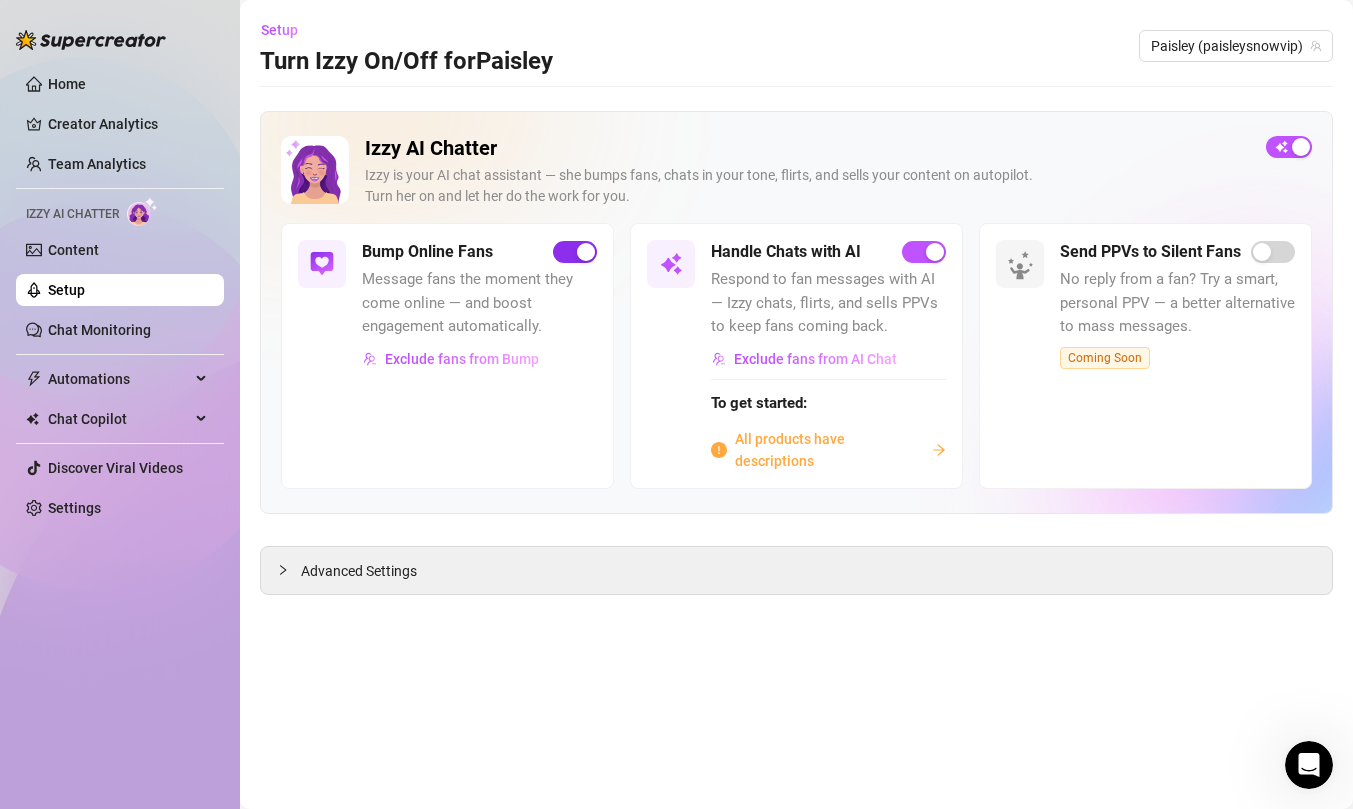 click at bounding box center (575, 252) 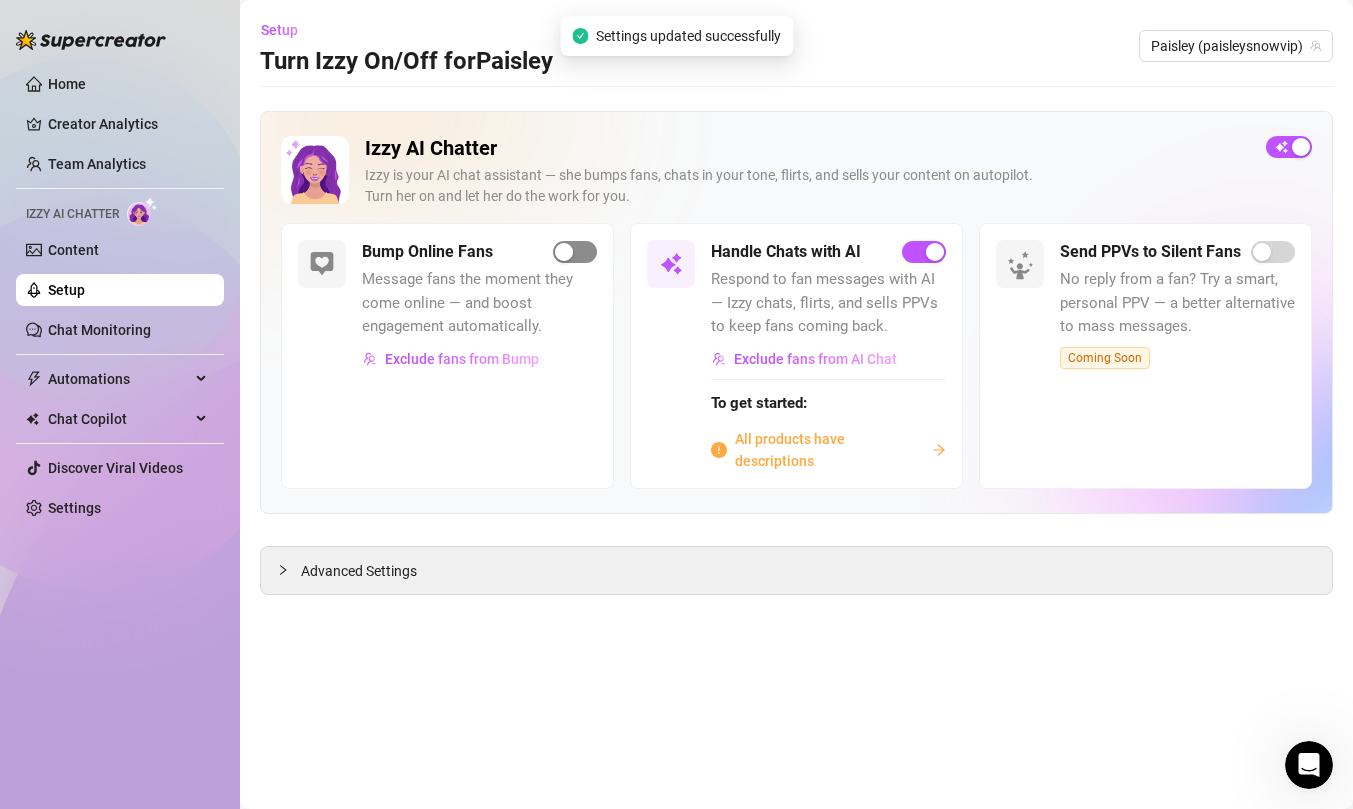 click at bounding box center [564, 252] 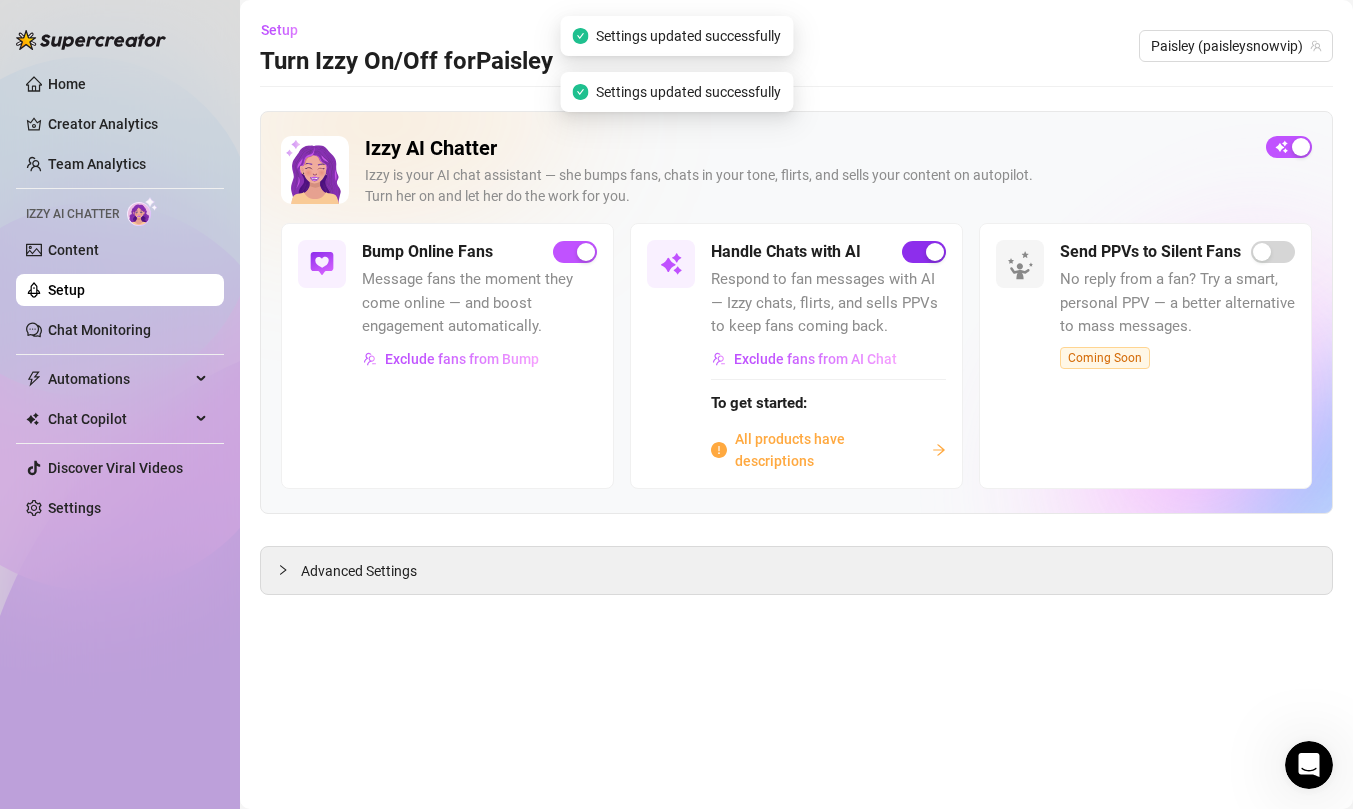 click at bounding box center [935, 252] 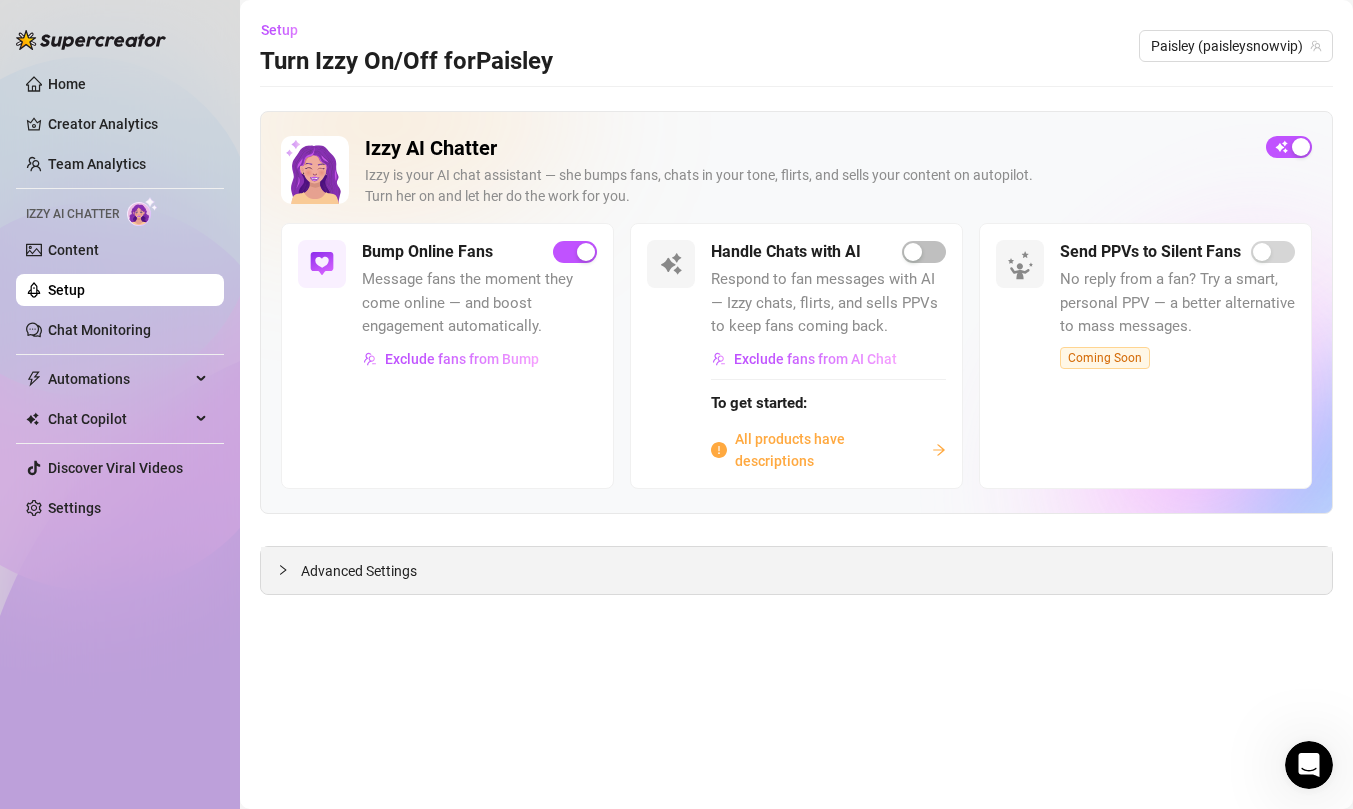 click 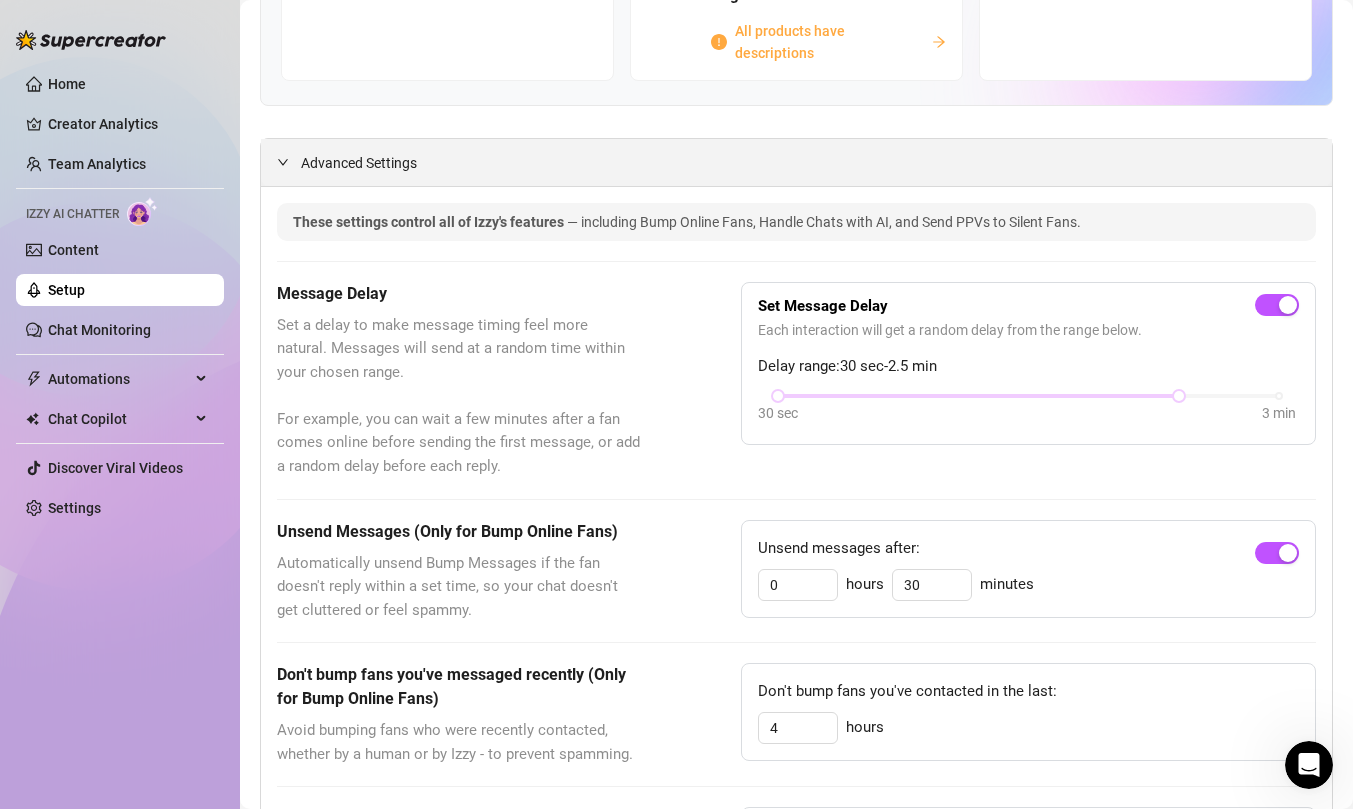scroll, scrollTop: 0, scrollLeft: 0, axis: both 